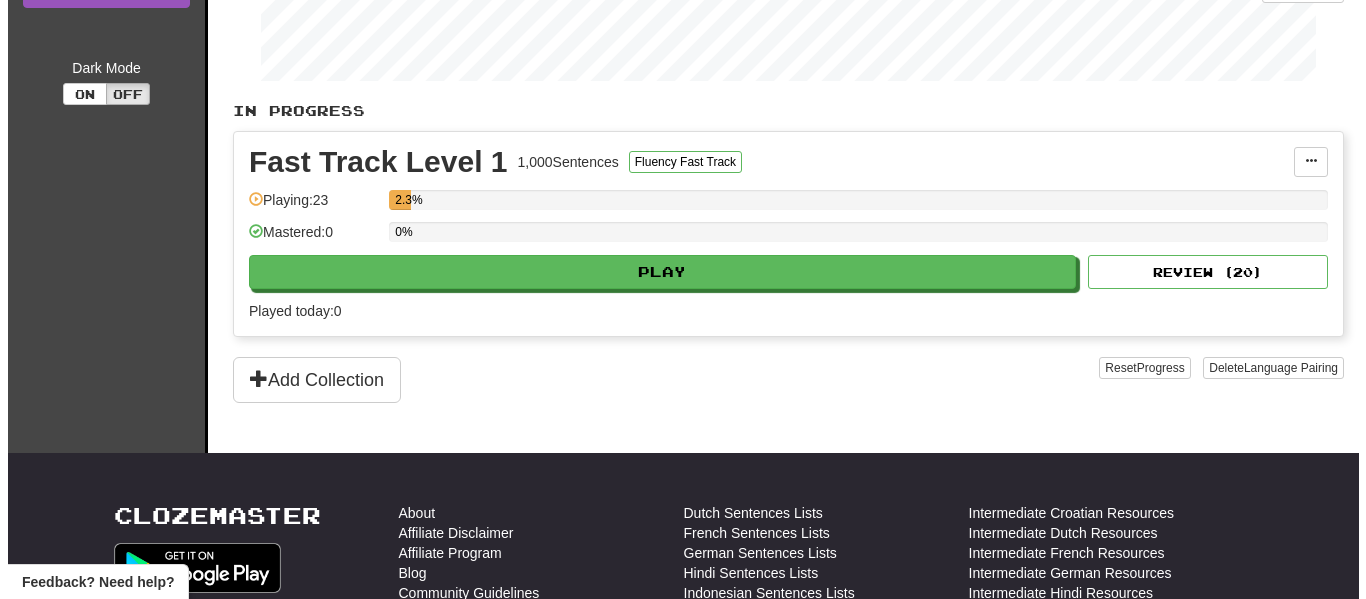 scroll, scrollTop: 333, scrollLeft: 0, axis: vertical 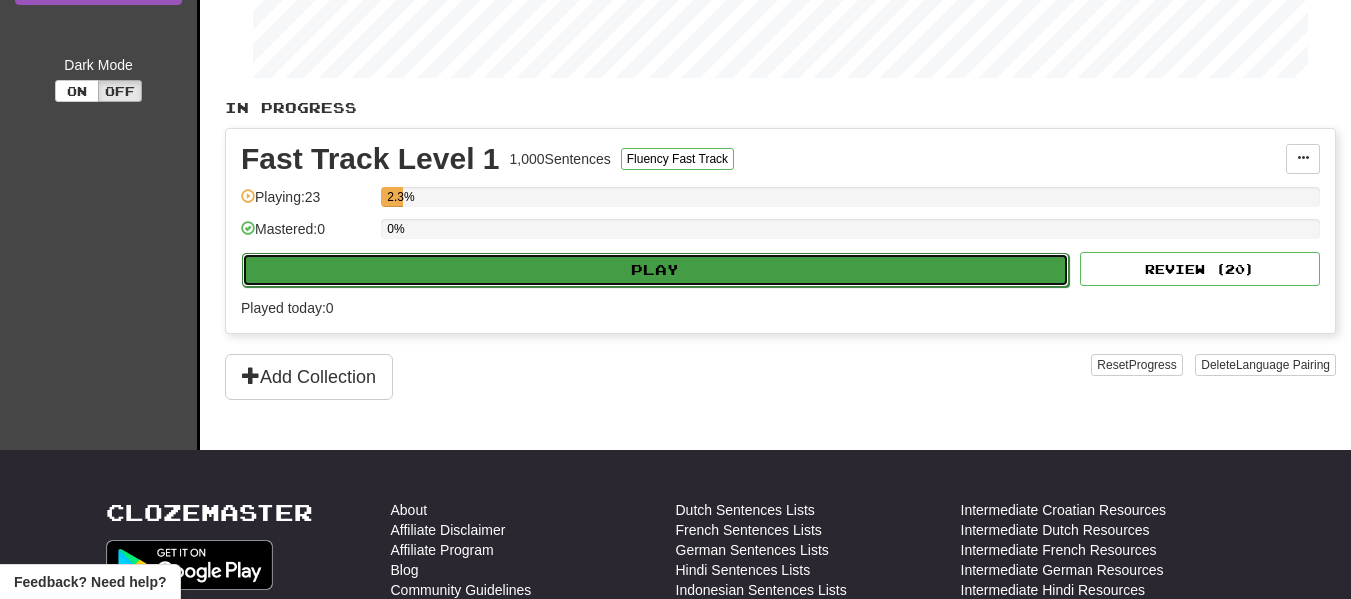 click on "Play" at bounding box center [655, 270] 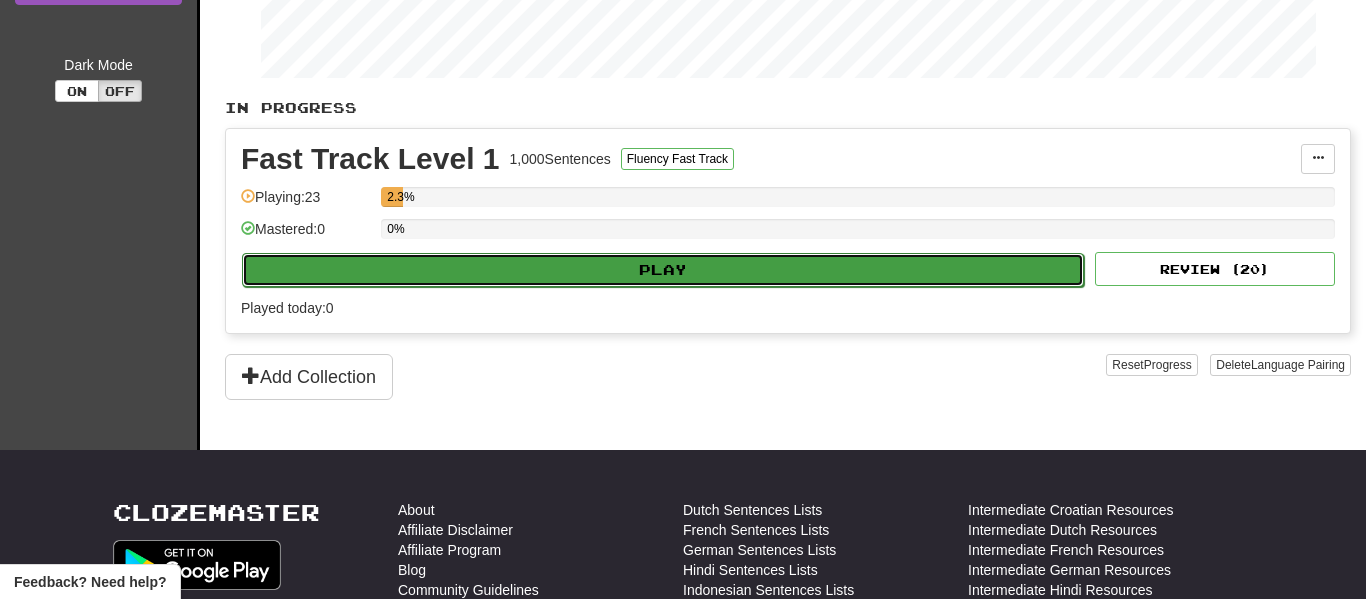 select on "**" 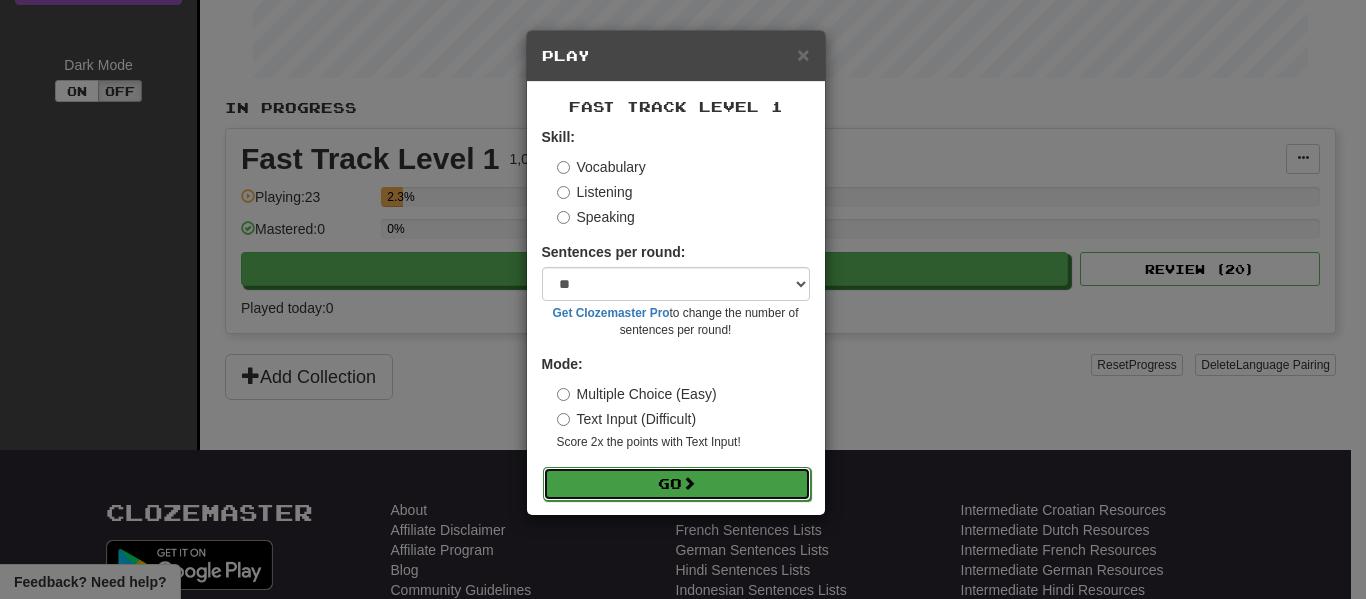 click on "Go" at bounding box center (677, 484) 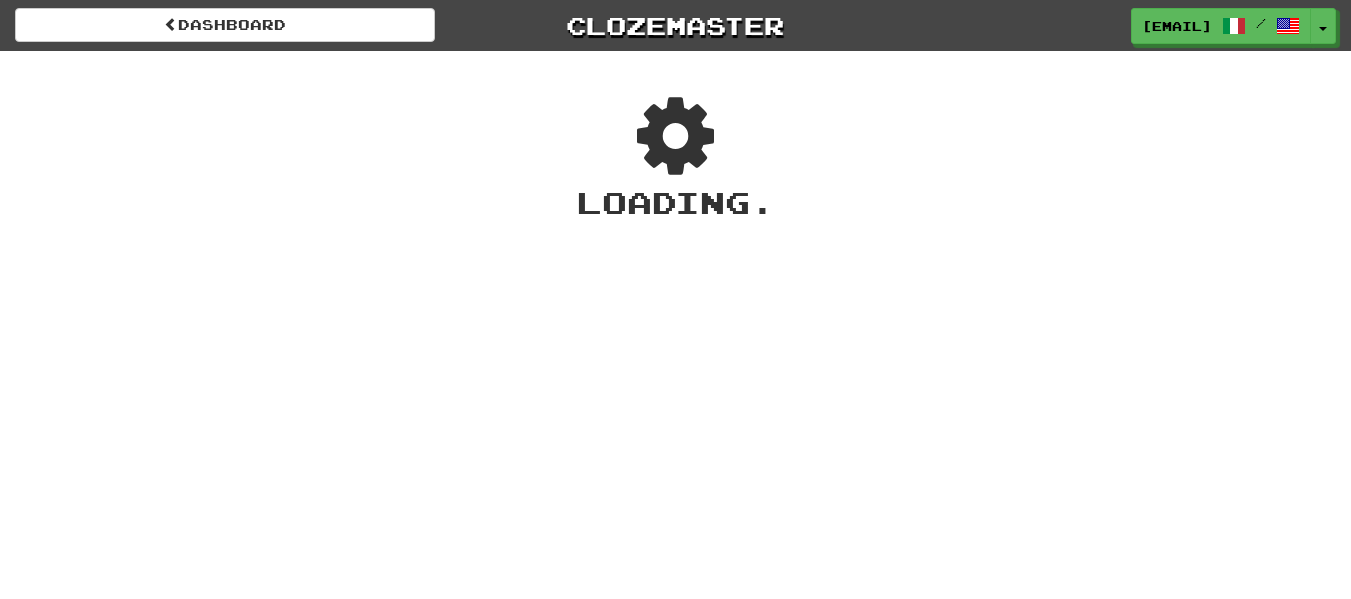 scroll, scrollTop: 0, scrollLeft: 0, axis: both 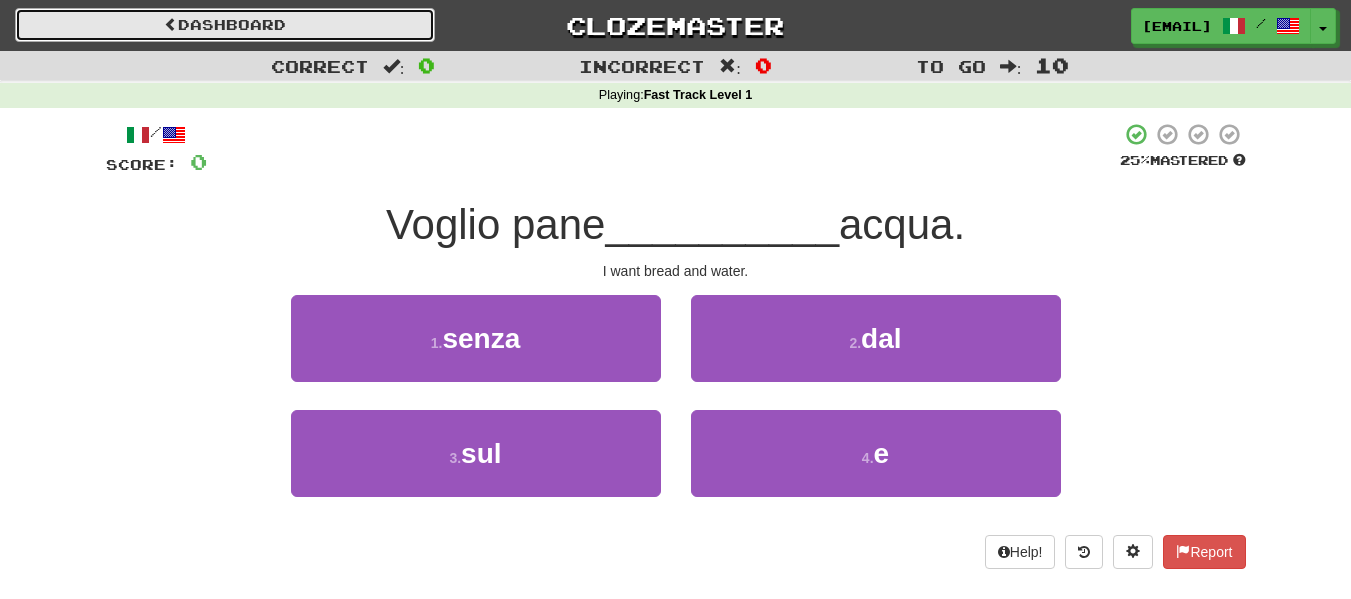 click on "Dashboard" at bounding box center [225, 25] 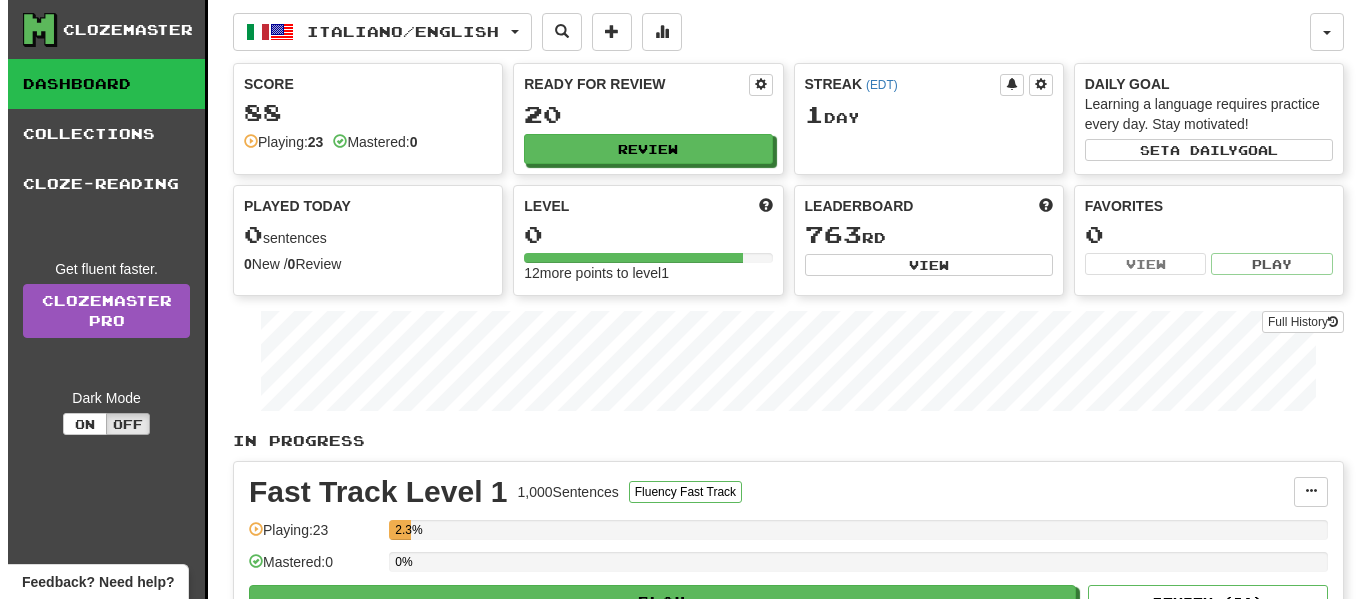 scroll, scrollTop: 167, scrollLeft: 0, axis: vertical 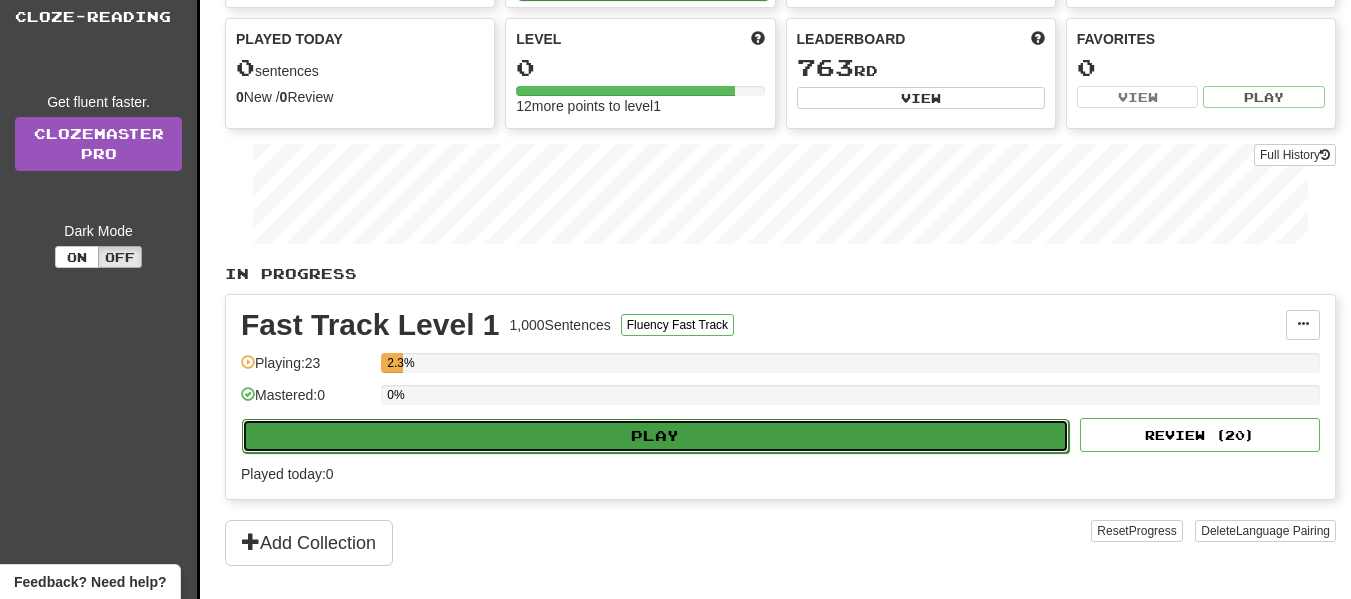 click on "Play" at bounding box center (655, 436) 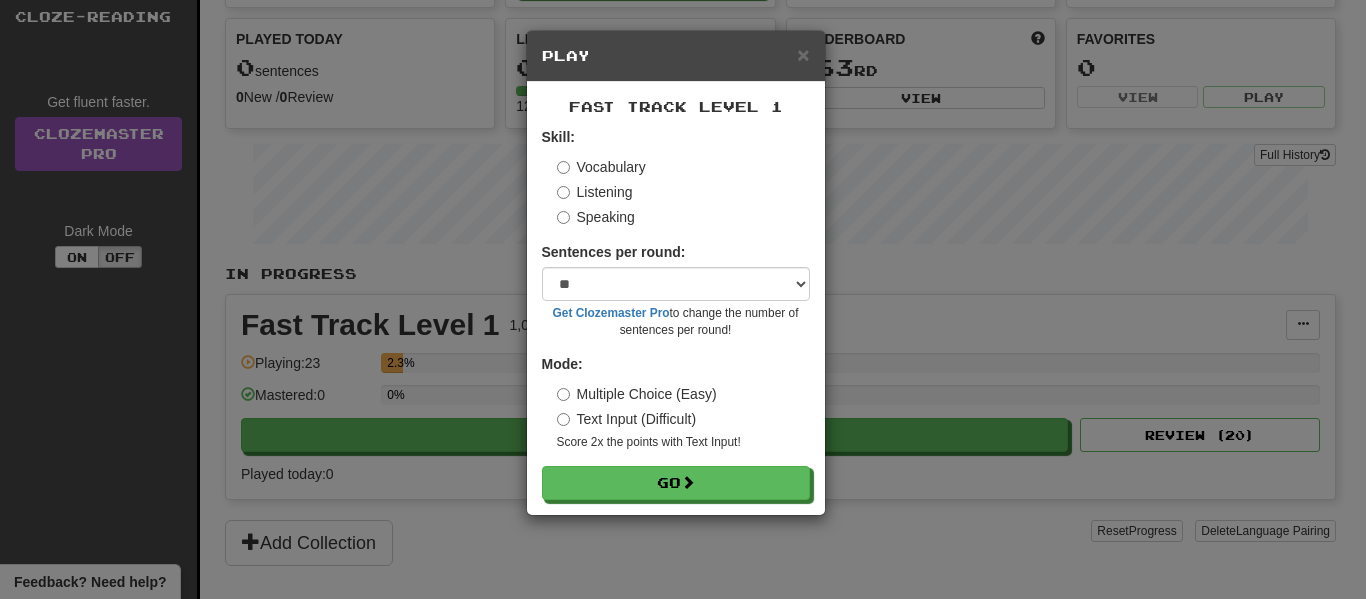 click on "Text Input (Difficult)" at bounding box center [627, 419] 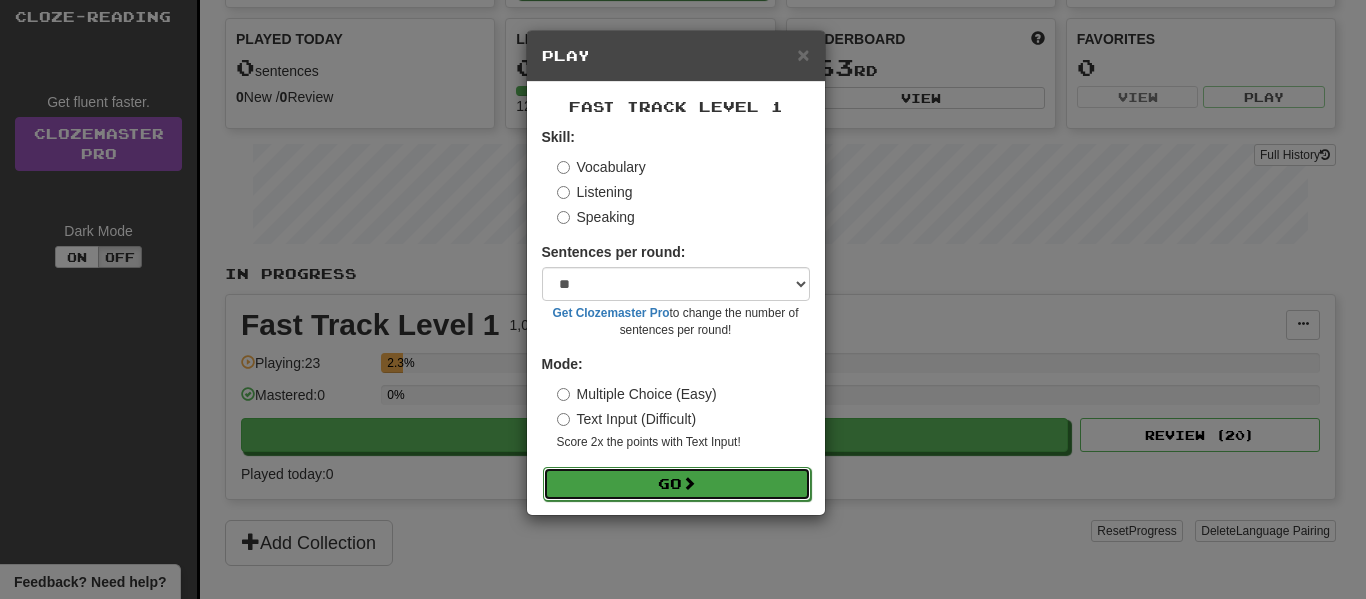click on "Go" at bounding box center (677, 484) 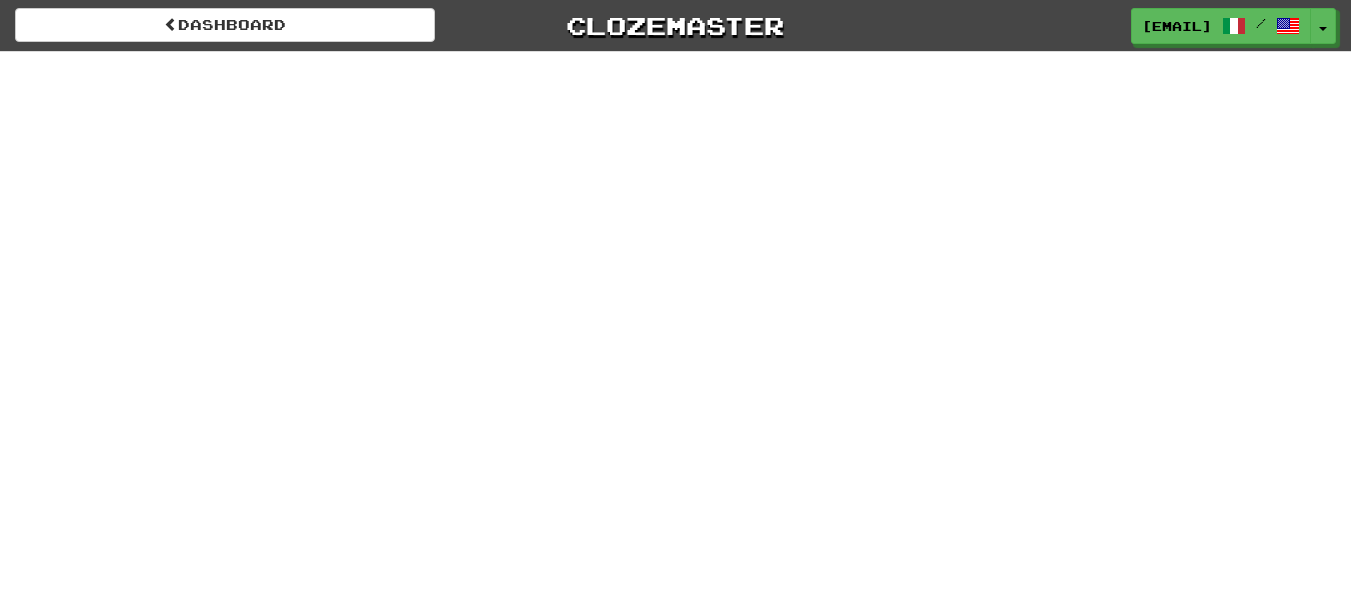 scroll, scrollTop: 0, scrollLeft: 0, axis: both 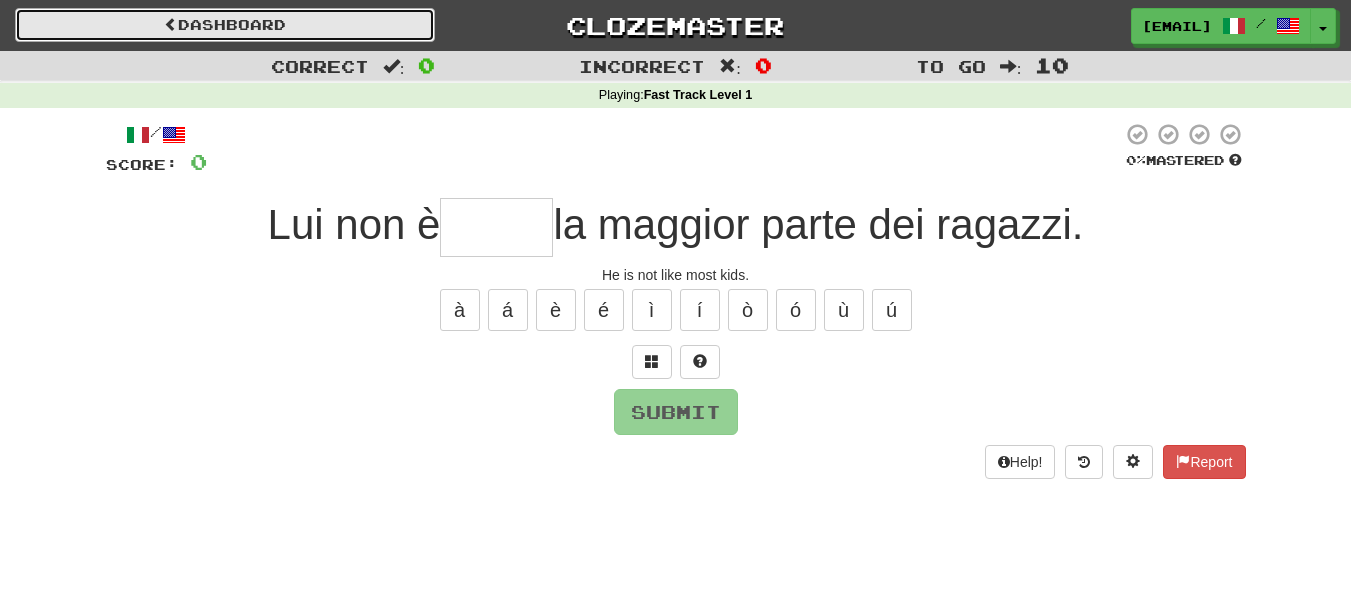 click on "Dashboard" at bounding box center (225, 25) 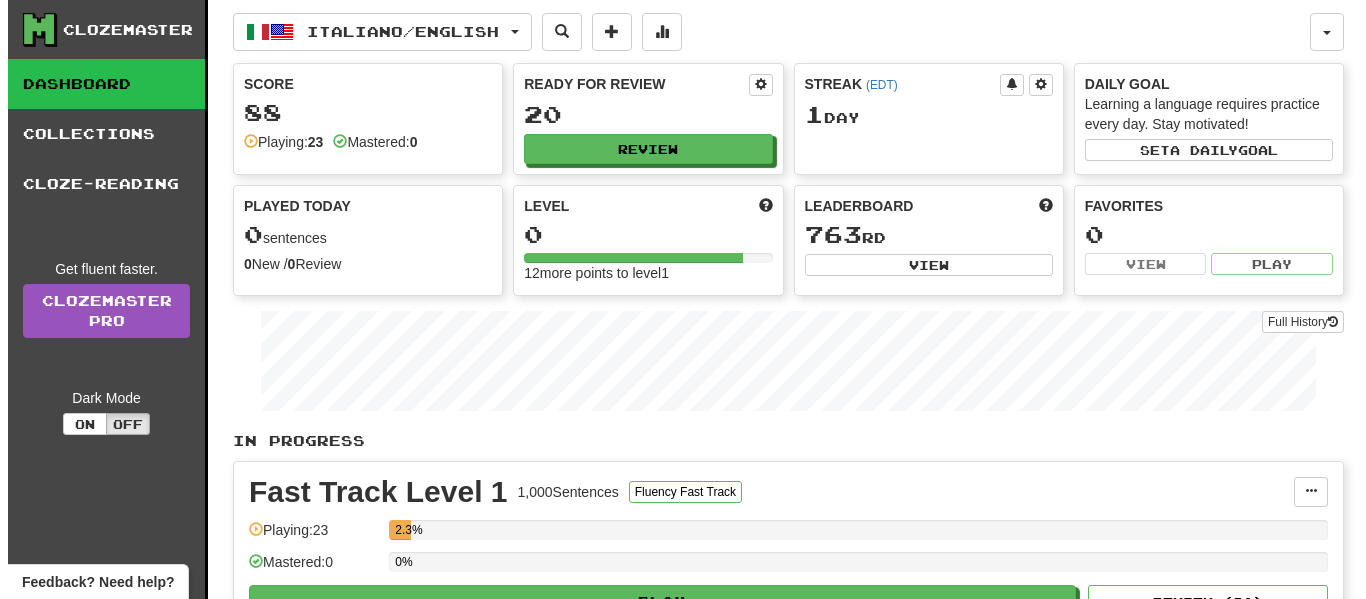 scroll, scrollTop: 333, scrollLeft: 0, axis: vertical 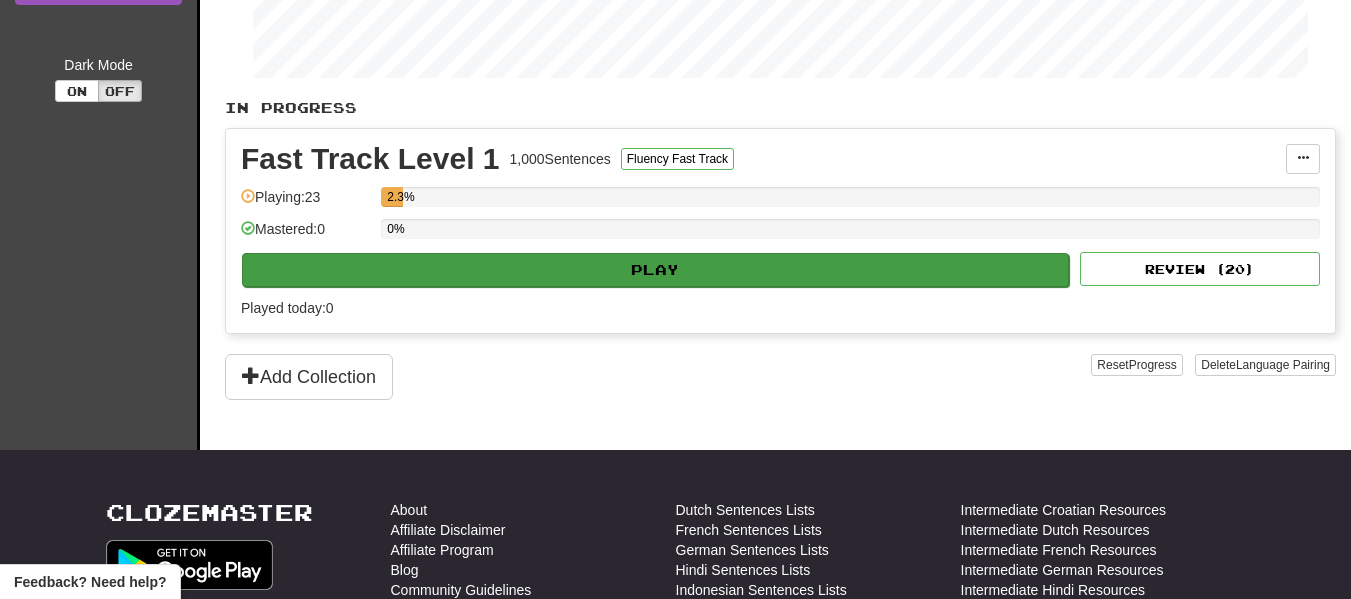 click on "0%" at bounding box center [850, 235] 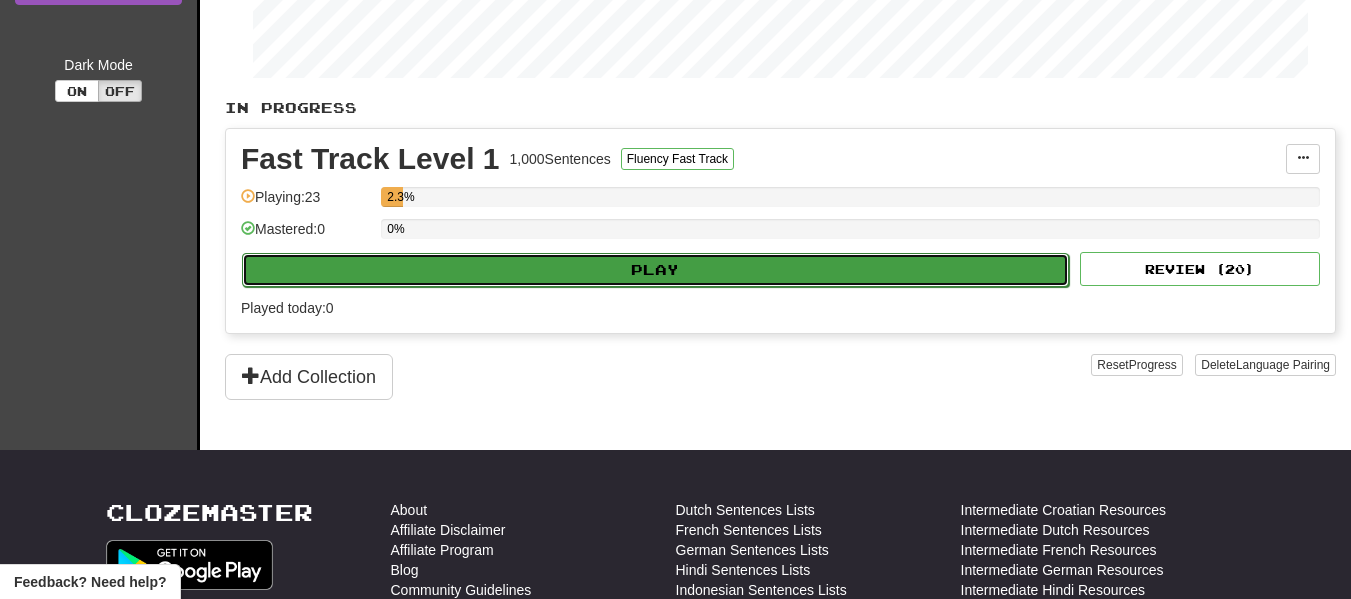 click on "Play" at bounding box center [655, 270] 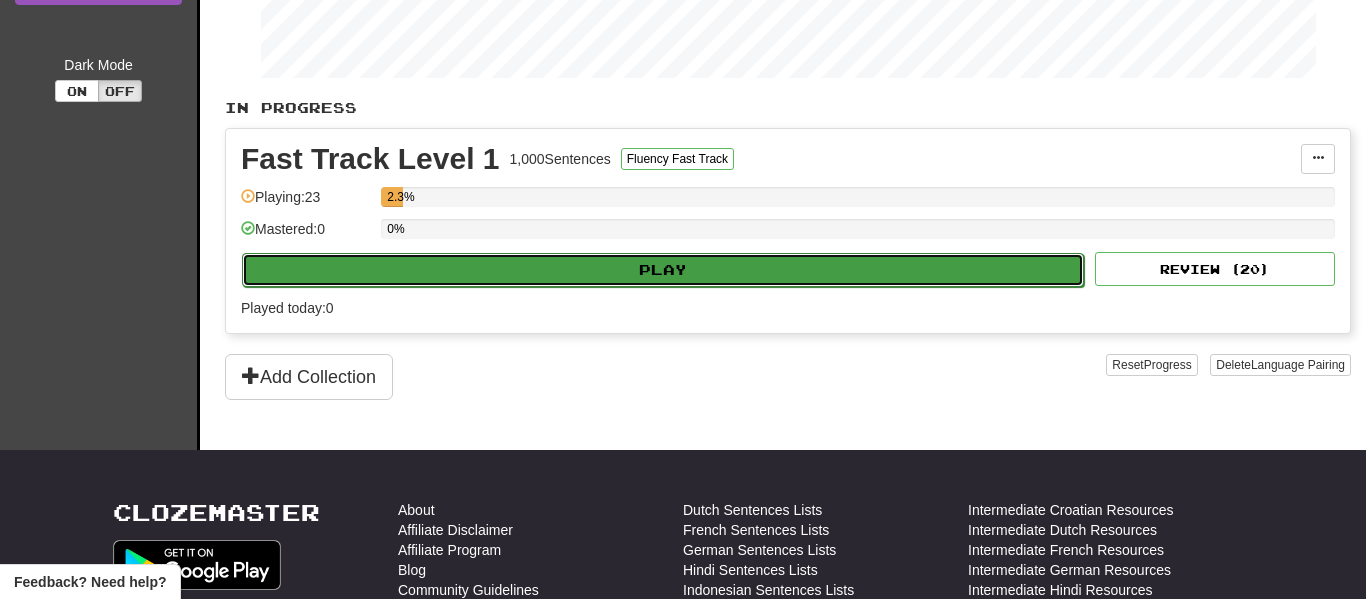 select on "**" 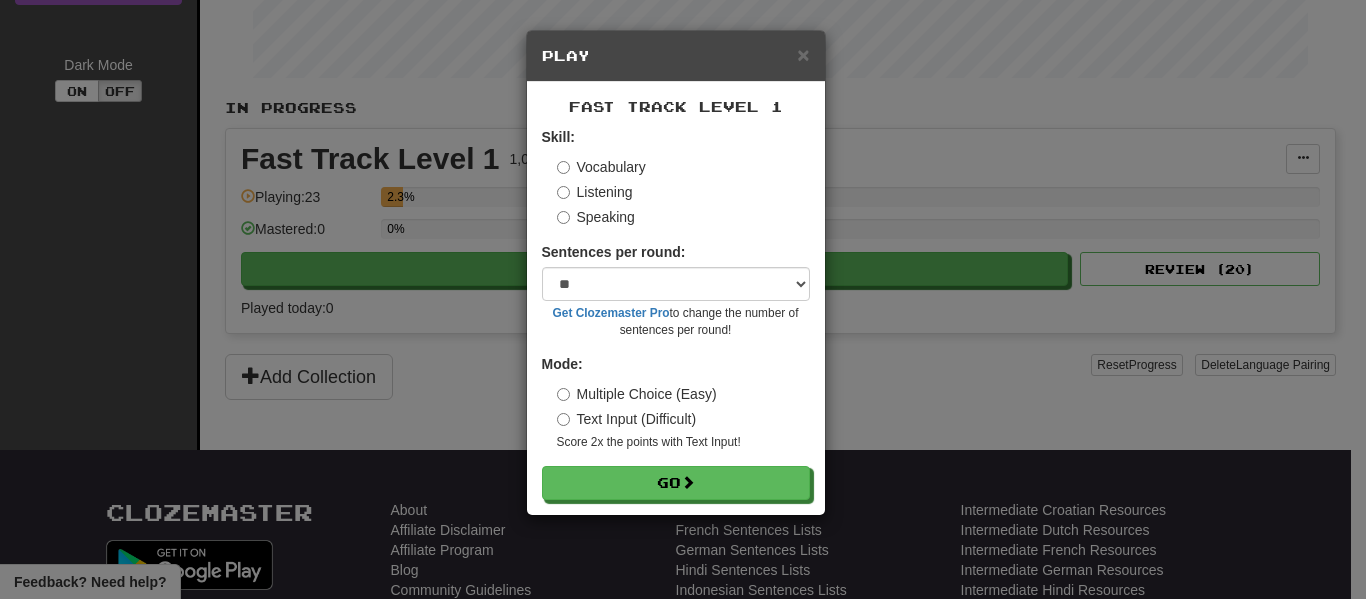 click on "Multiple Choice (Easy)" at bounding box center (637, 394) 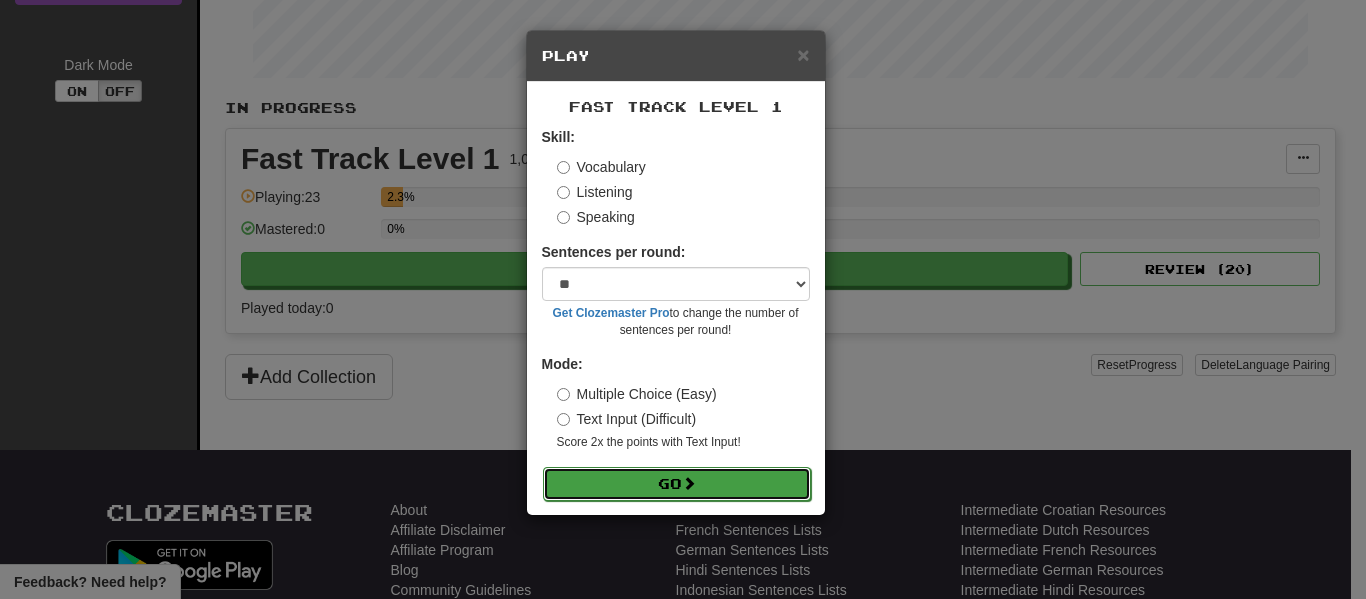 click on "Go" at bounding box center [677, 484] 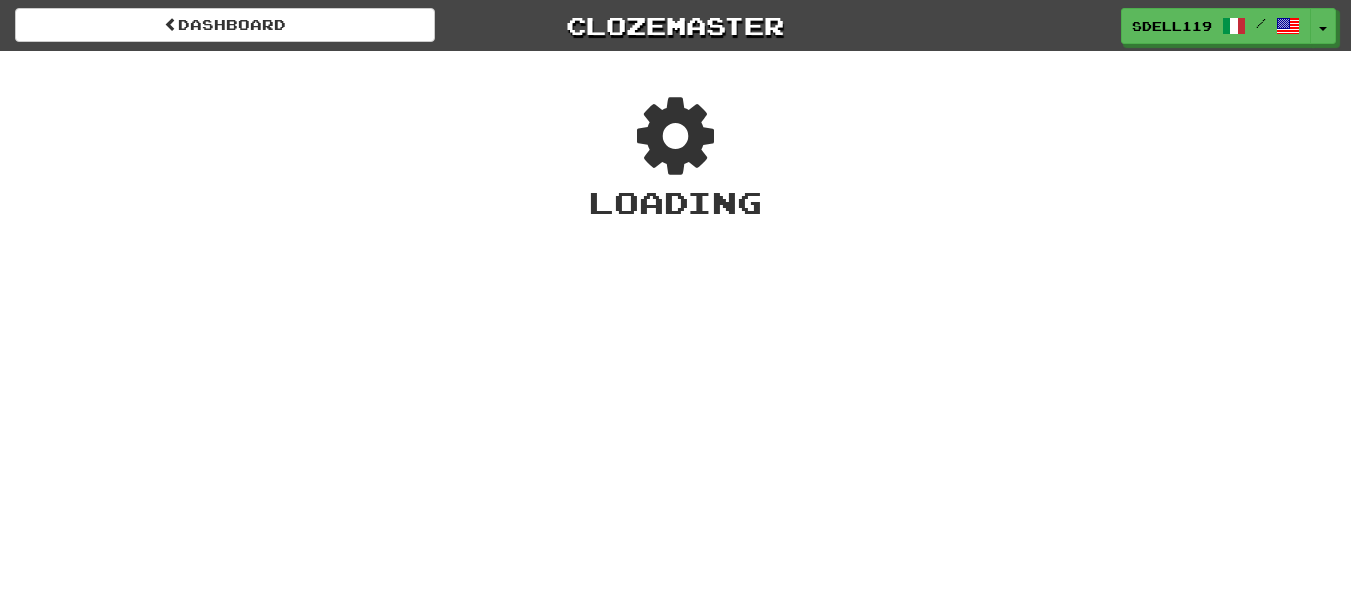 scroll, scrollTop: 0, scrollLeft: 0, axis: both 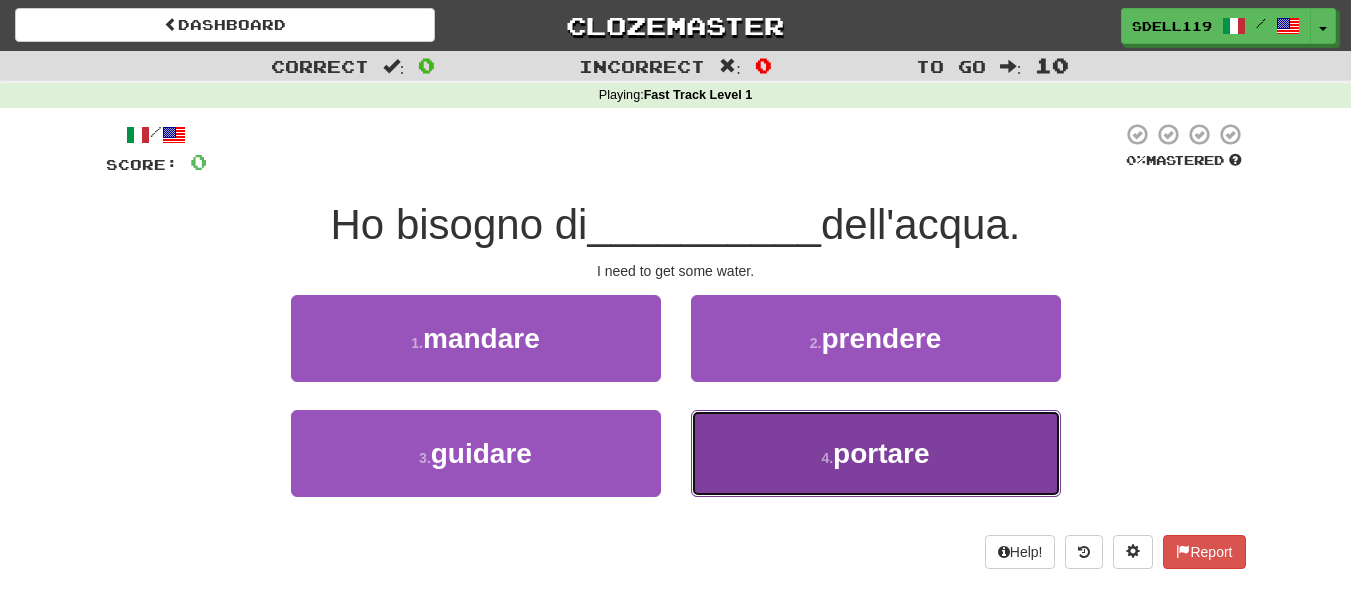 click on "4 .  portare" at bounding box center (876, 453) 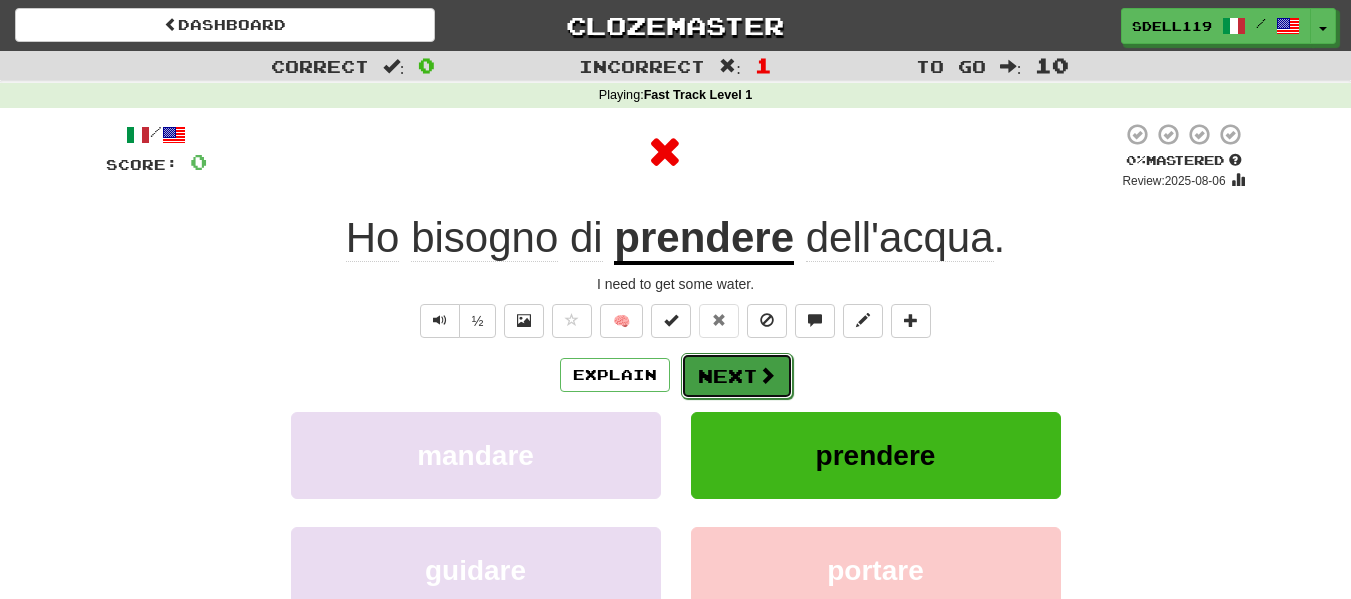 click on "Next" at bounding box center (737, 376) 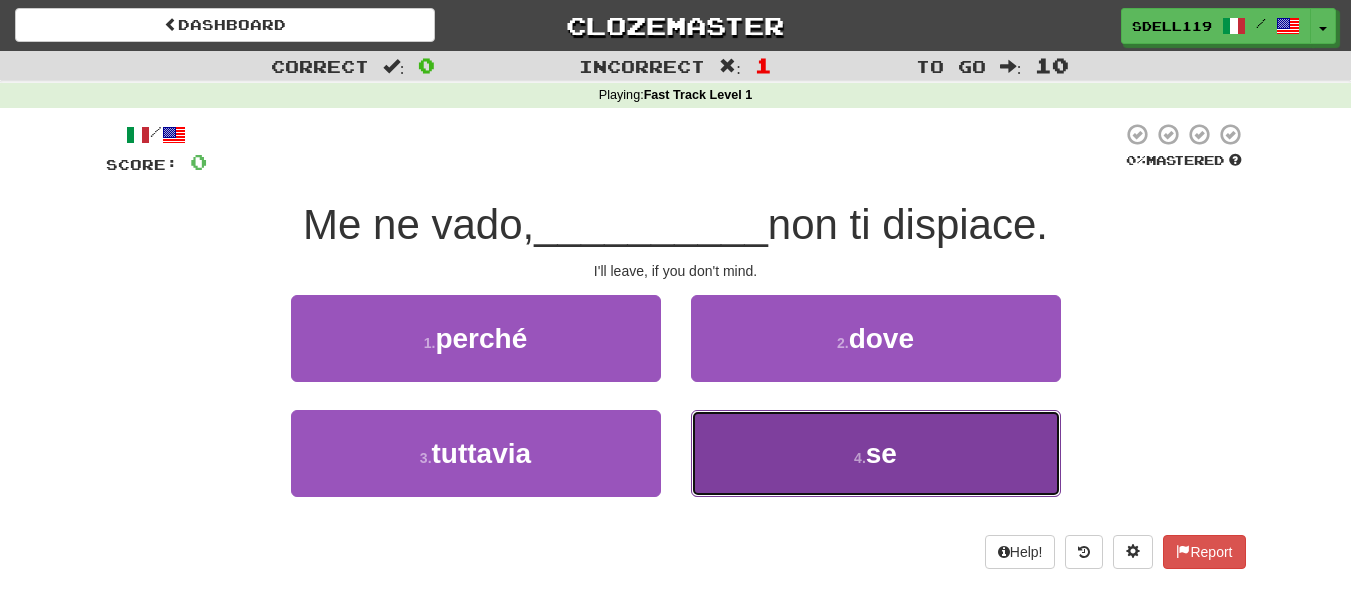 click on "4 .  se" at bounding box center (876, 453) 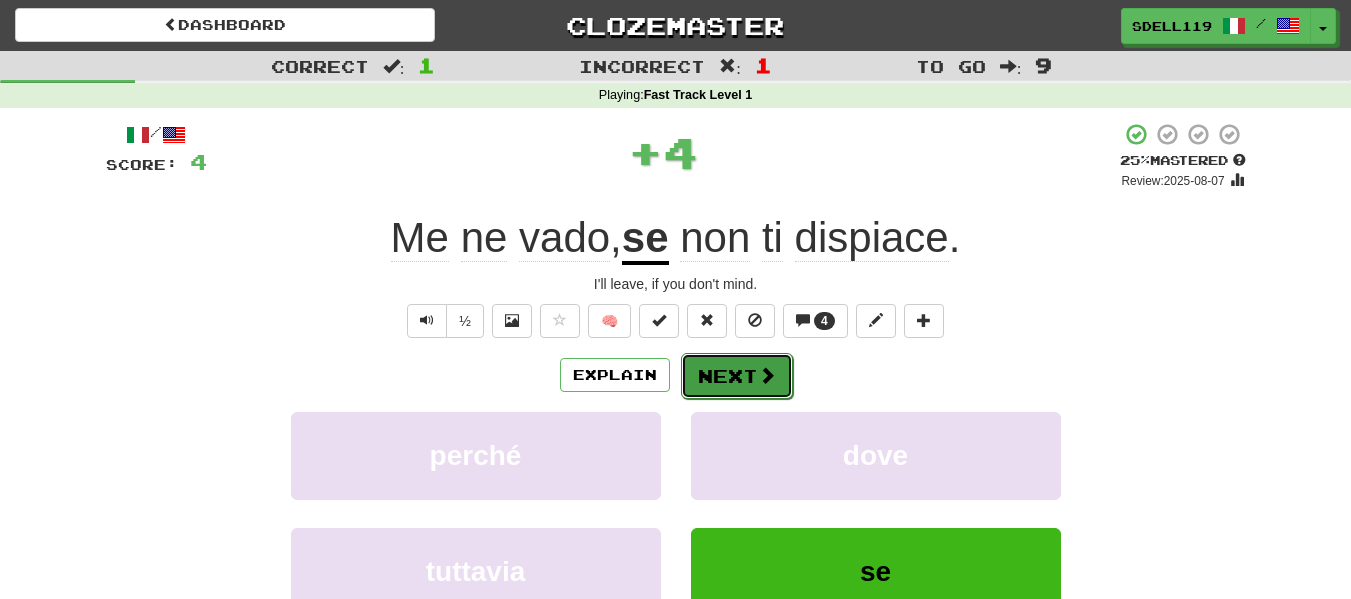 click on "Next" at bounding box center (737, 376) 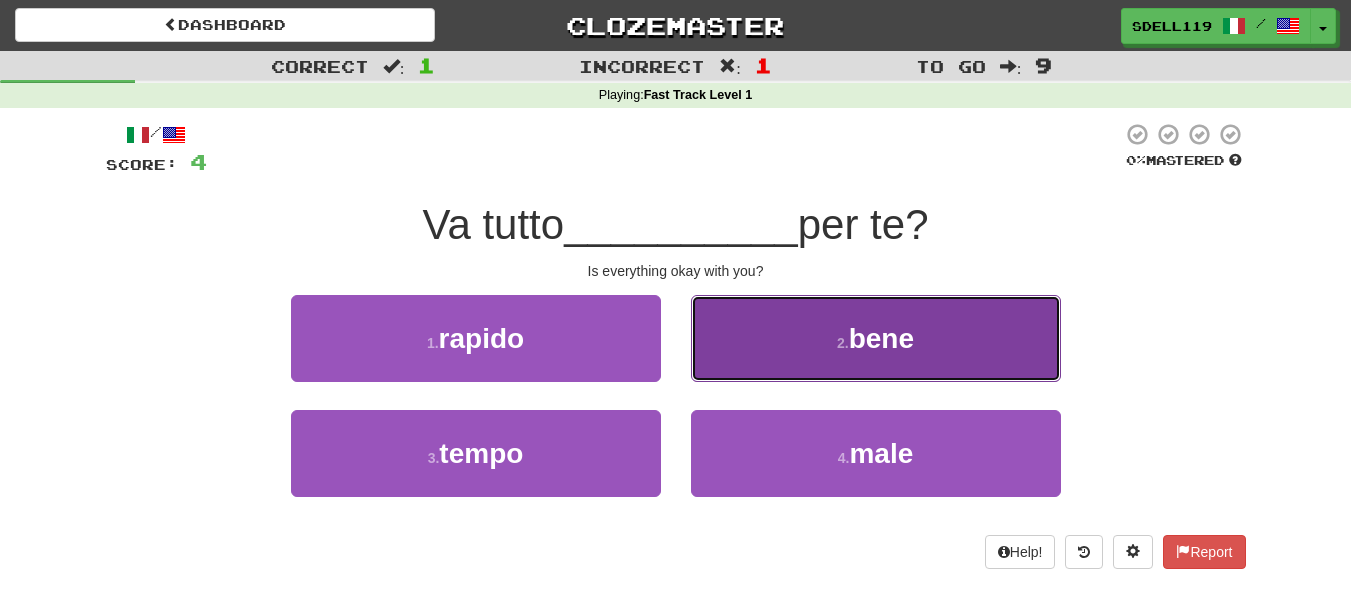click on "bene" at bounding box center (881, 338) 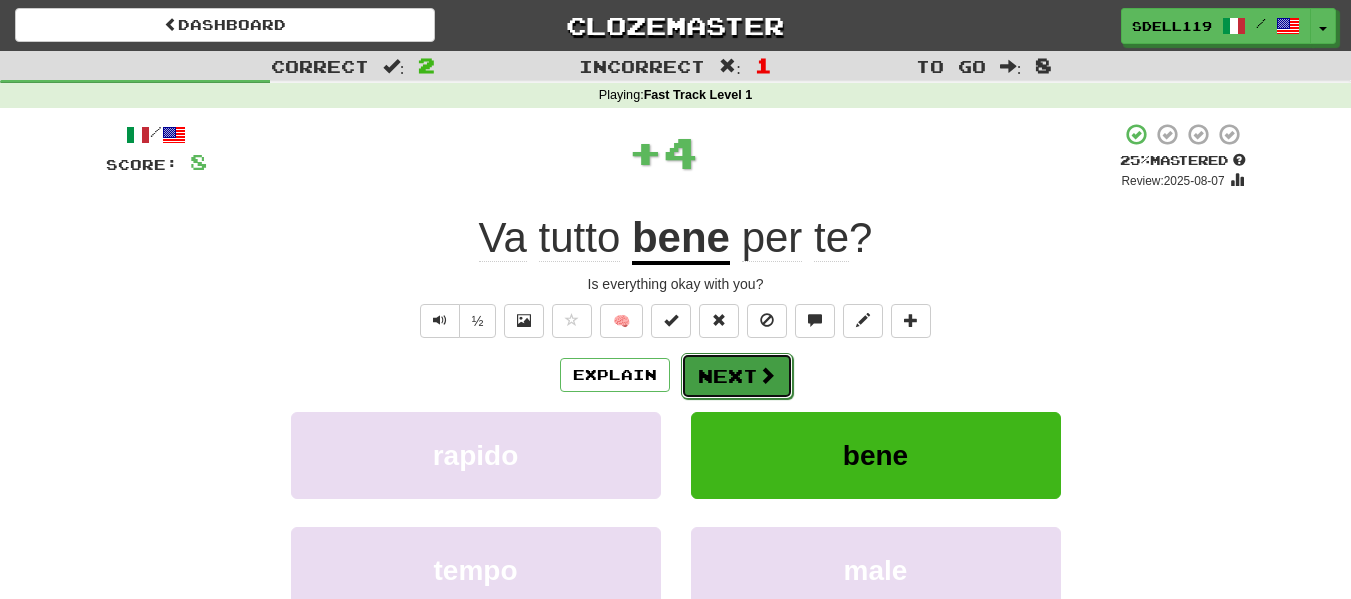 click at bounding box center (767, 375) 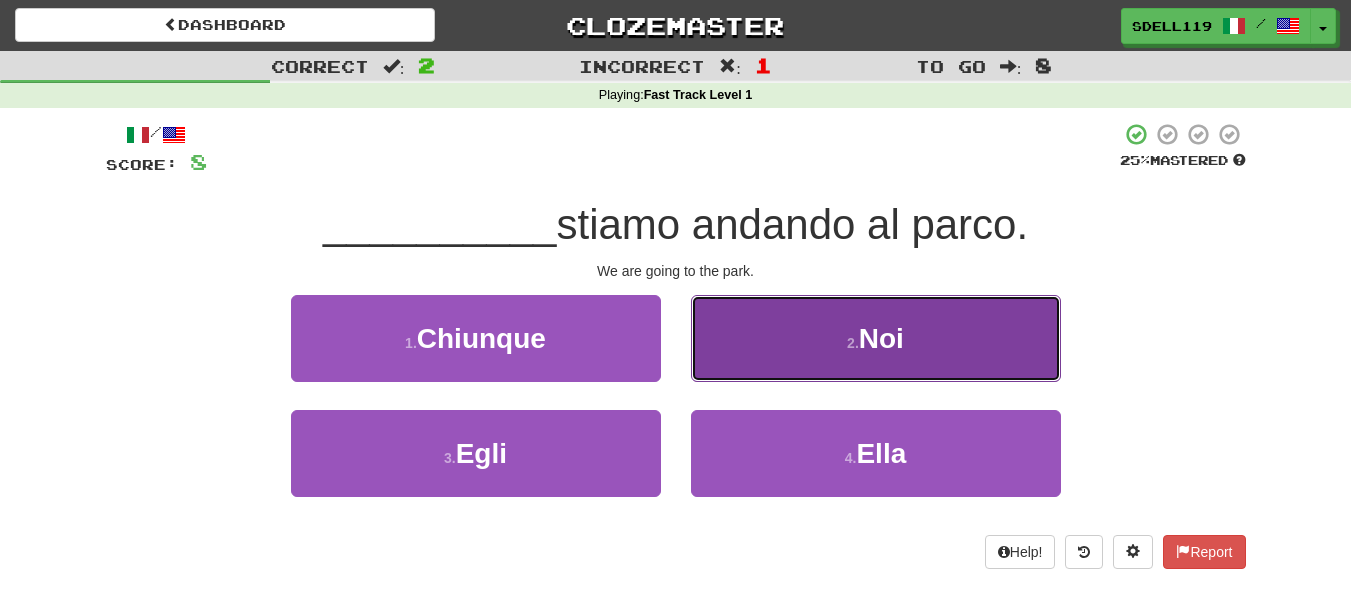 click on "2 .  Noi" at bounding box center [876, 338] 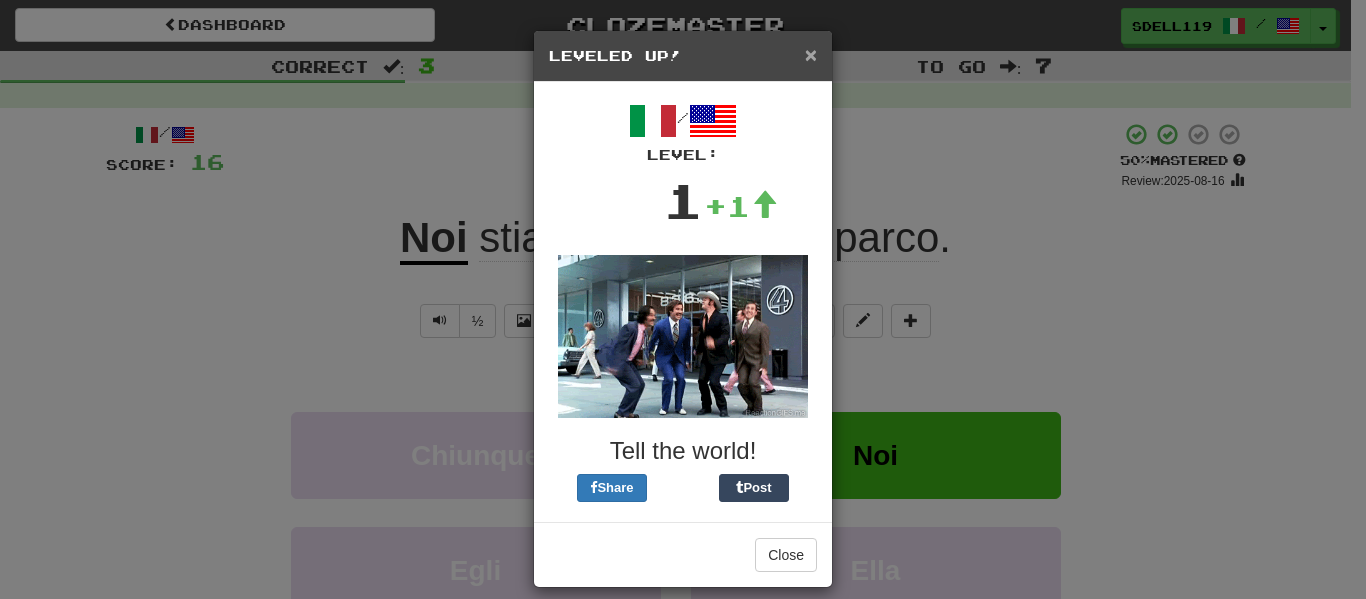 click on "×" at bounding box center (811, 54) 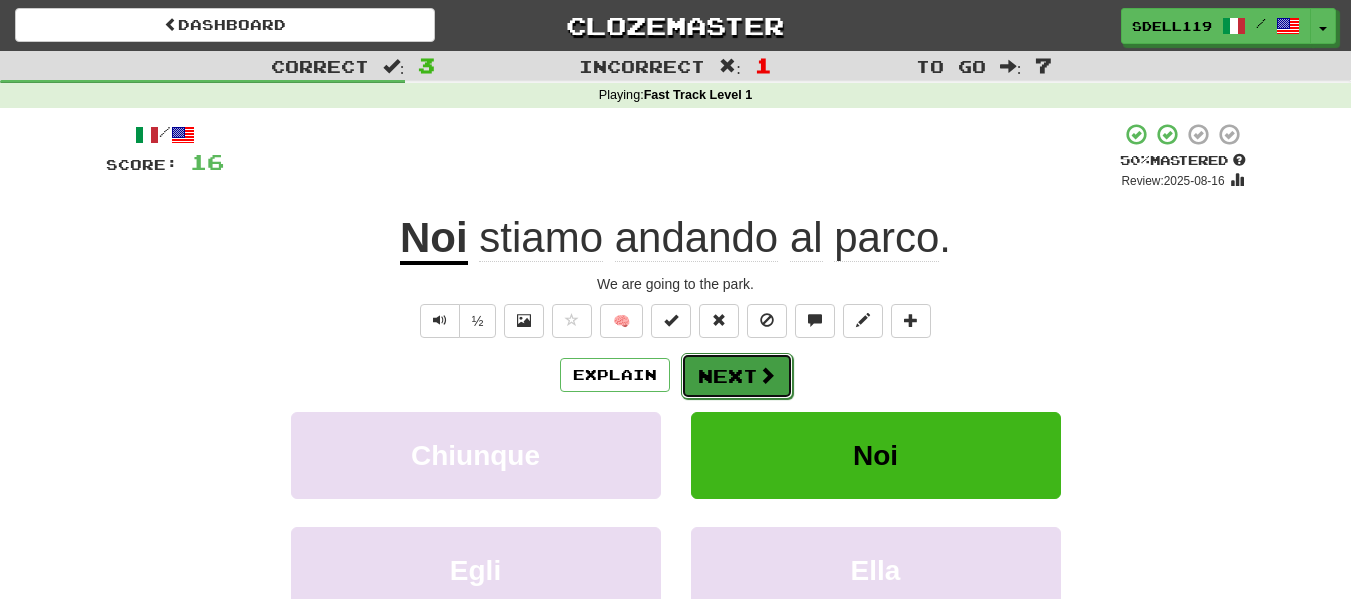 click on "Next" at bounding box center (737, 376) 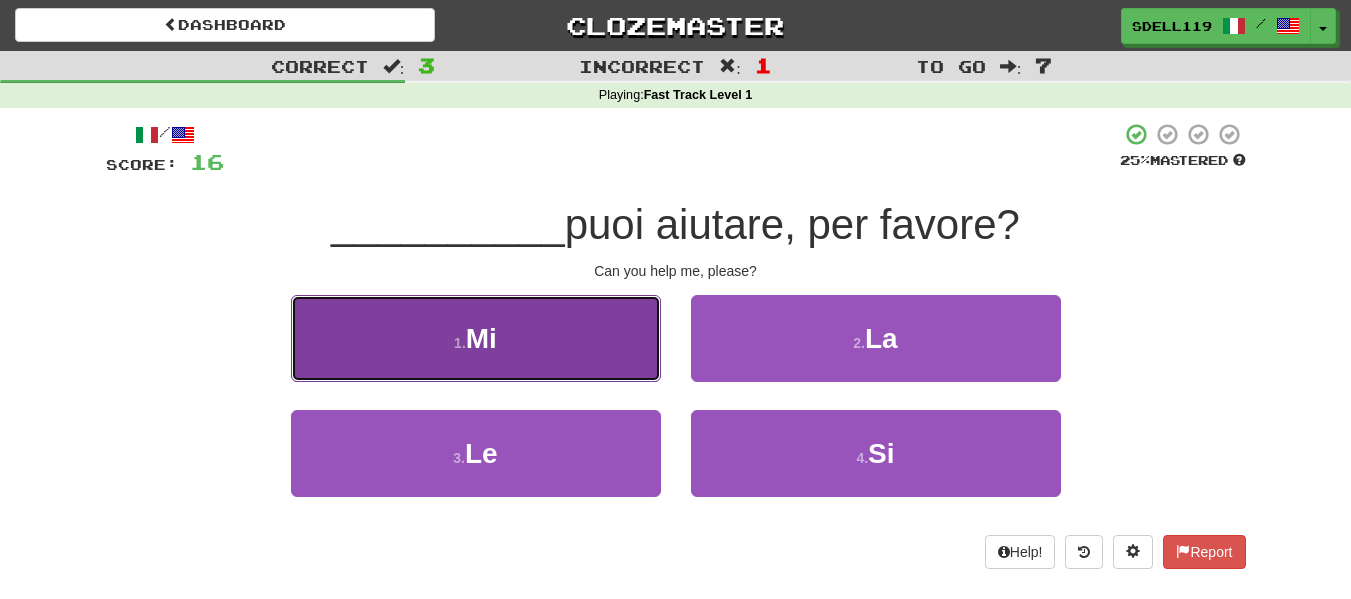 click on "1 .  Mi" at bounding box center [476, 338] 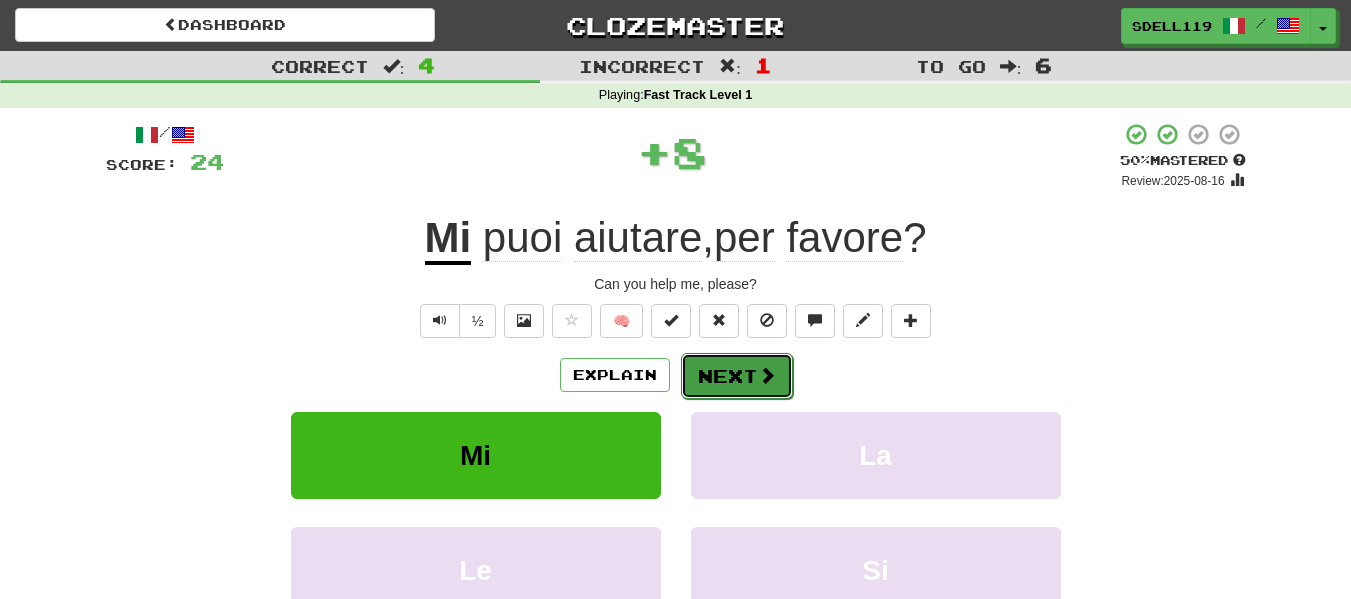 click on "Next" at bounding box center (737, 376) 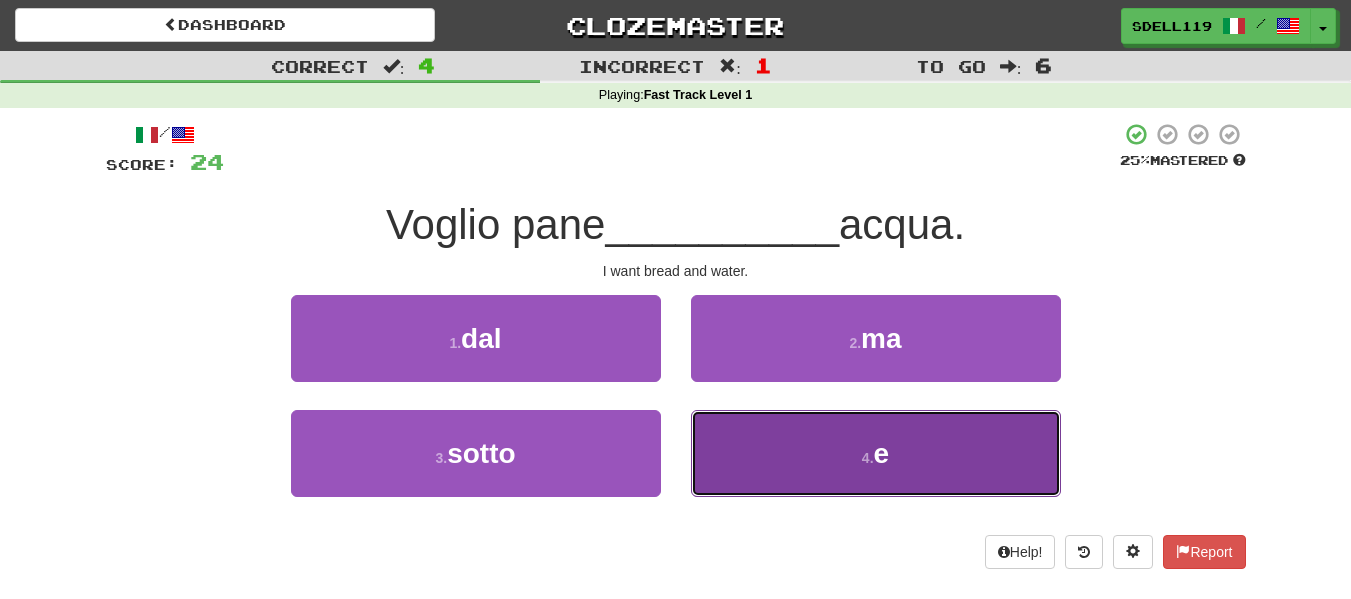 click on "4 .  e" at bounding box center [876, 453] 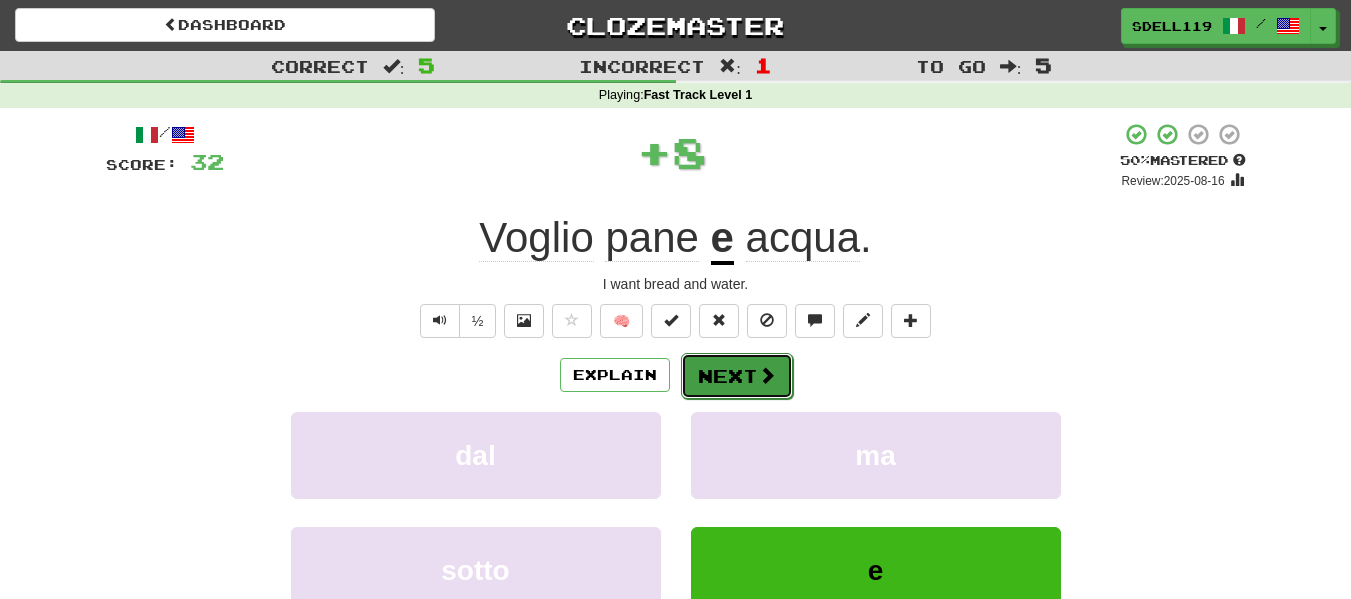 click at bounding box center [767, 375] 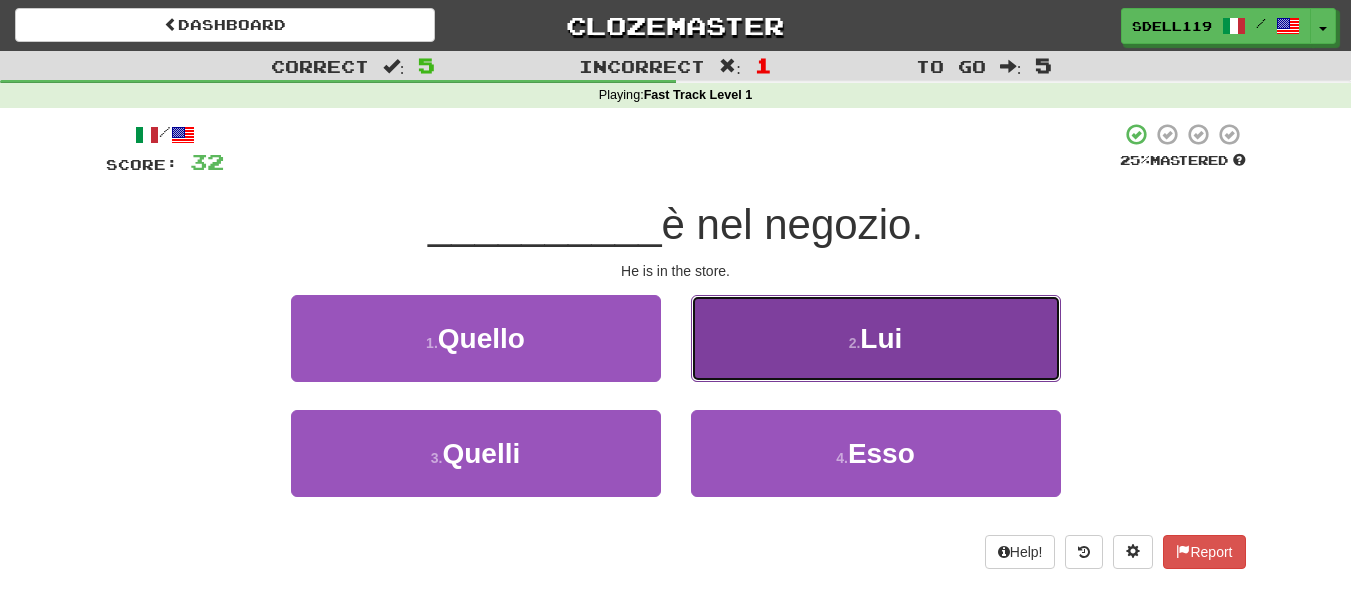 click on "2 .  Lui" at bounding box center [876, 338] 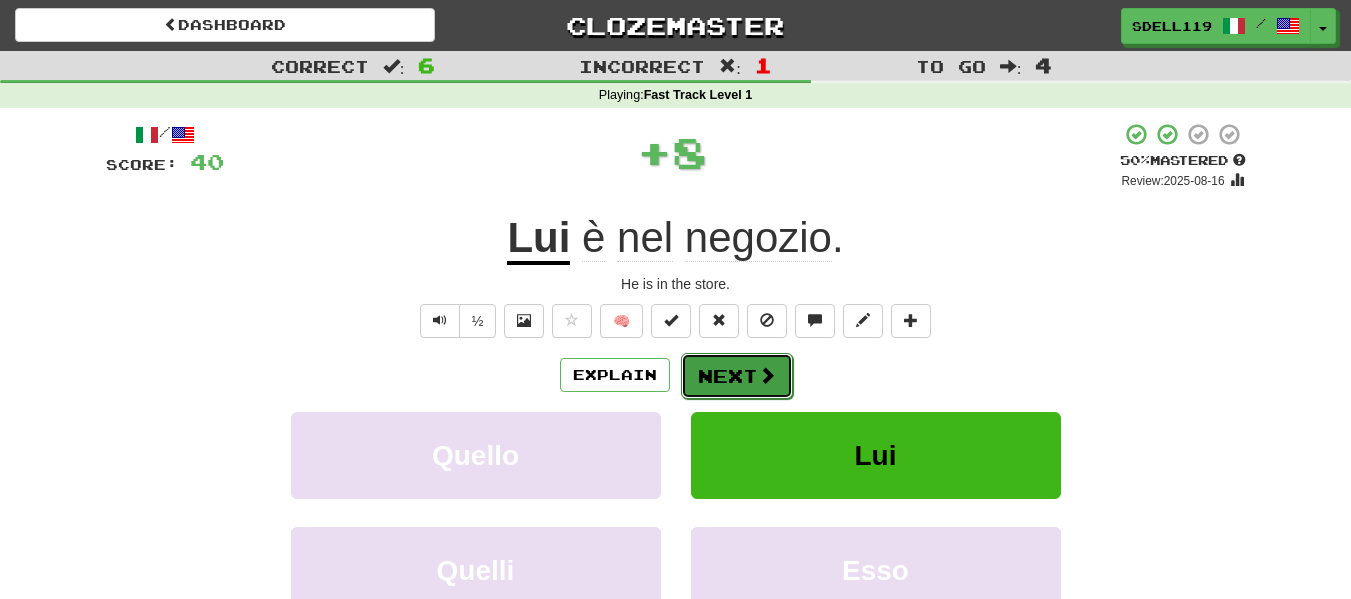 click on "Next" at bounding box center [737, 376] 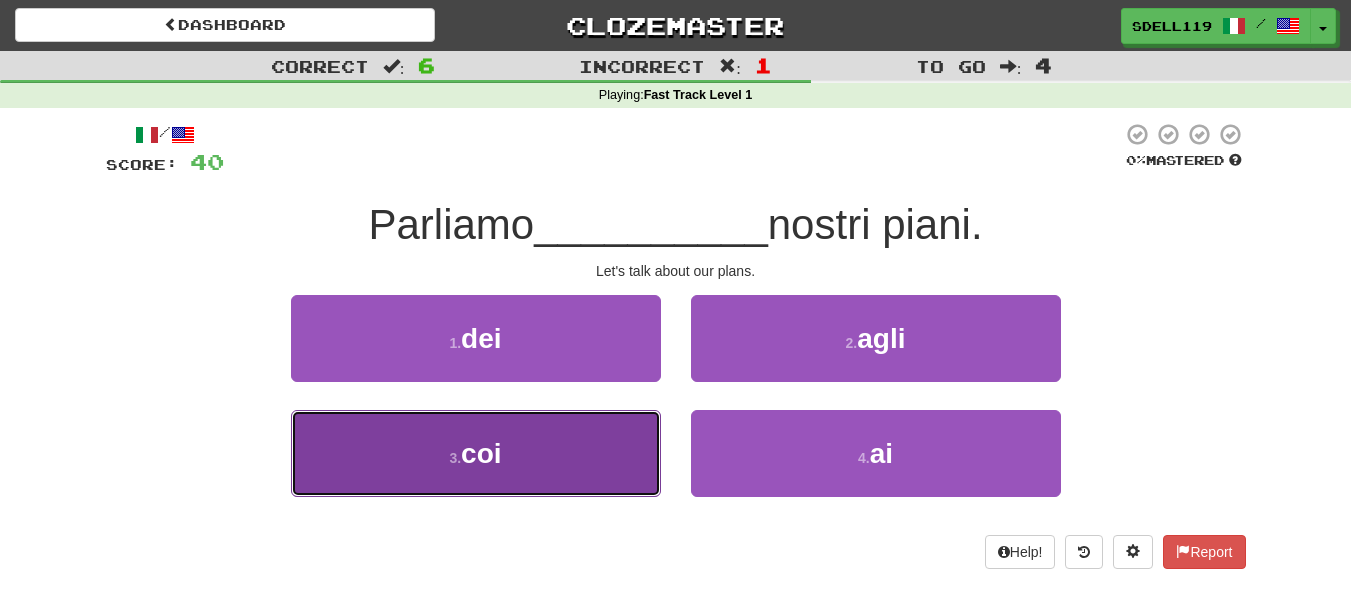 click on "3 .  coi" at bounding box center [476, 453] 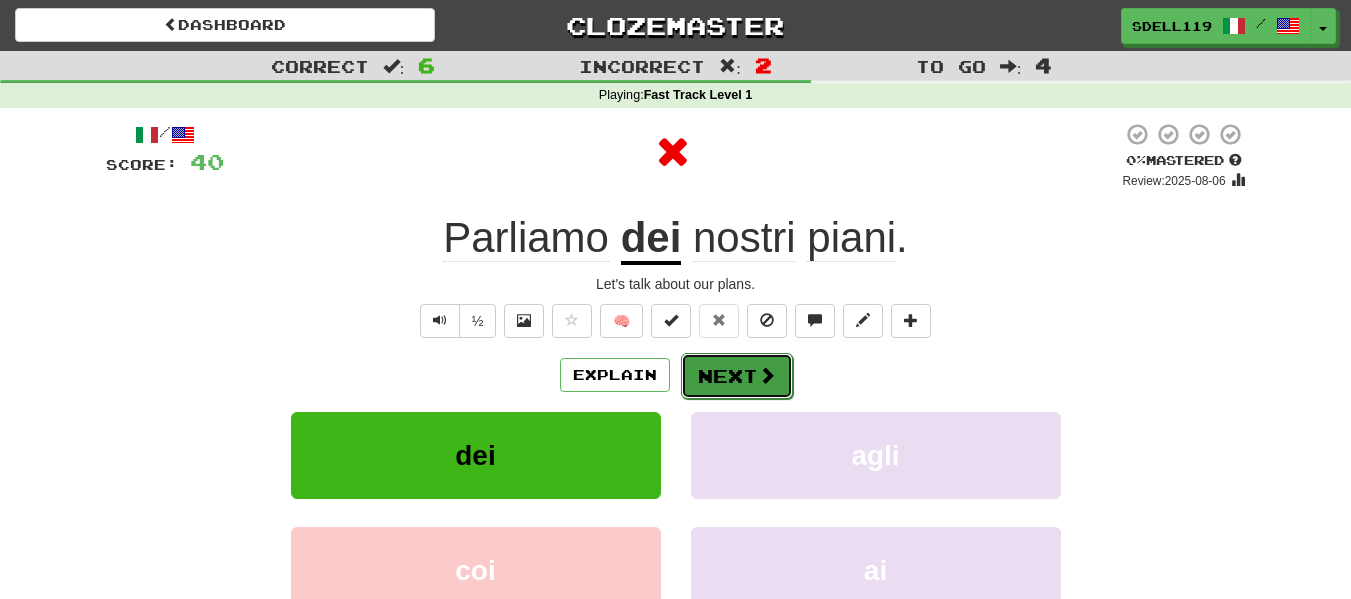 click on "Next" at bounding box center [737, 376] 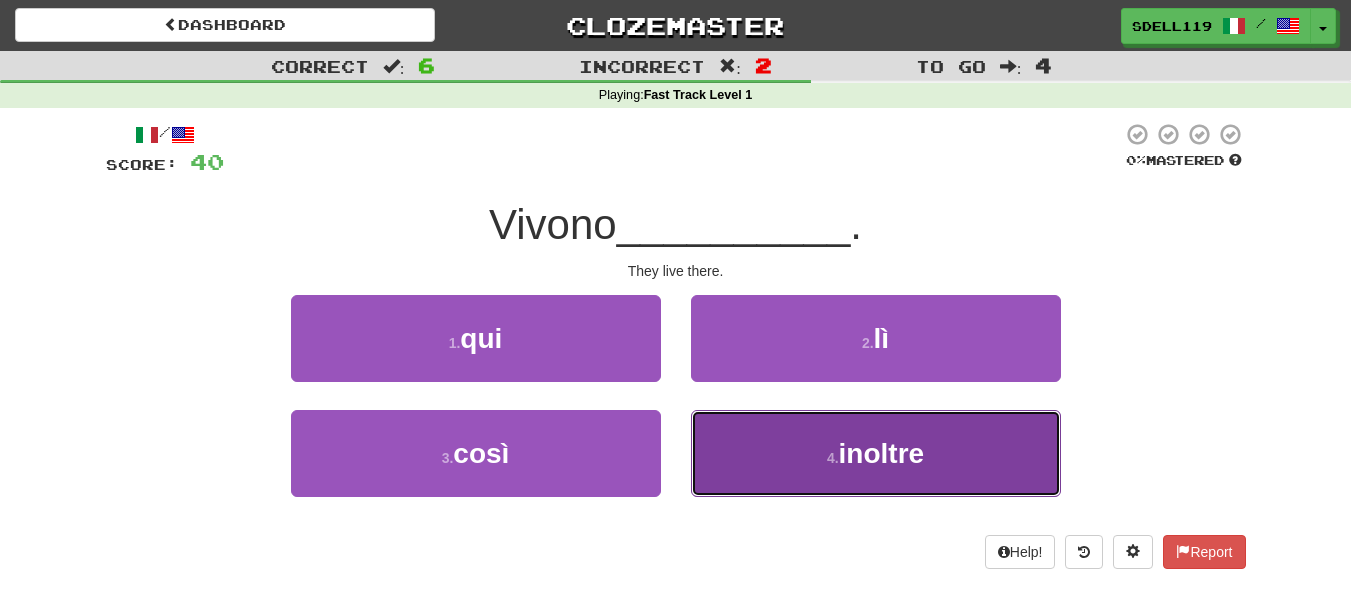 click on "4 .  inoltre" at bounding box center (876, 453) 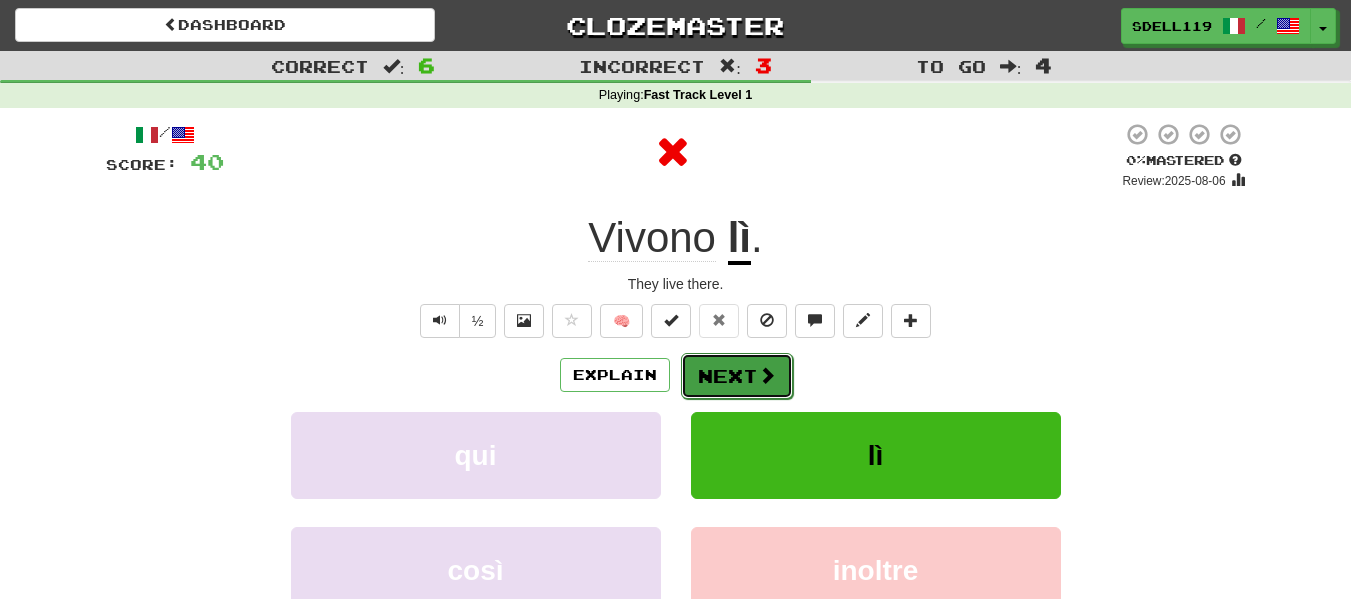 click at bounding box center (767, 375) 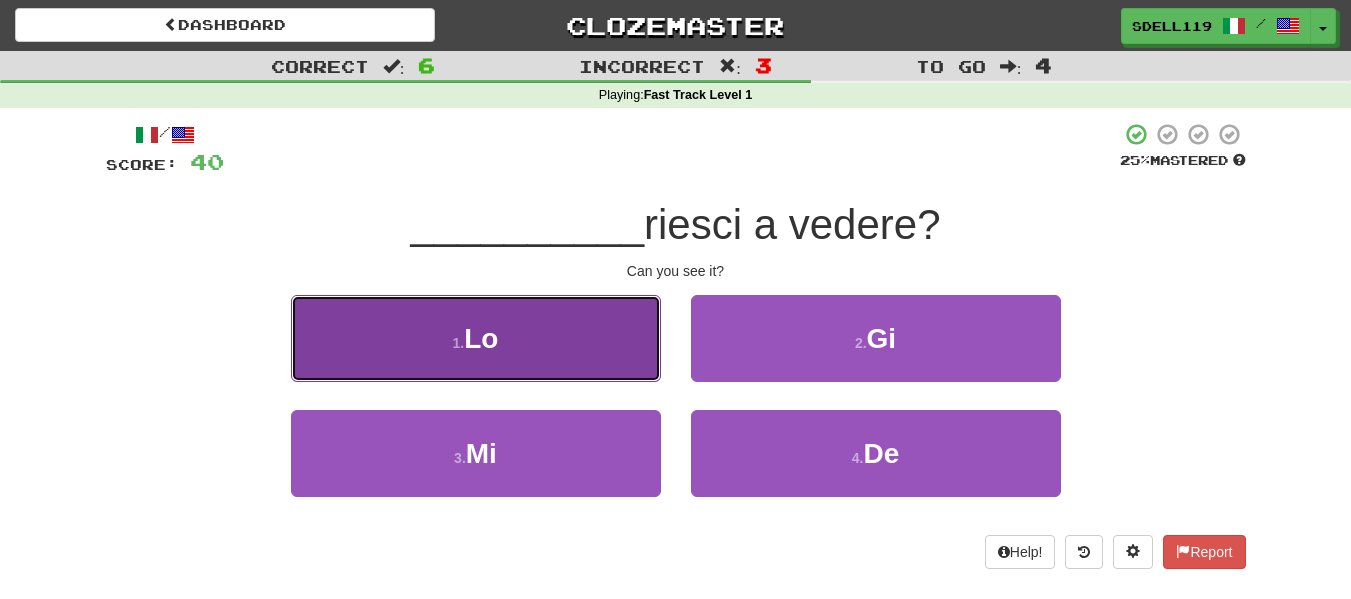 click on "1 .  Lo" at bounding box center [476, 338] 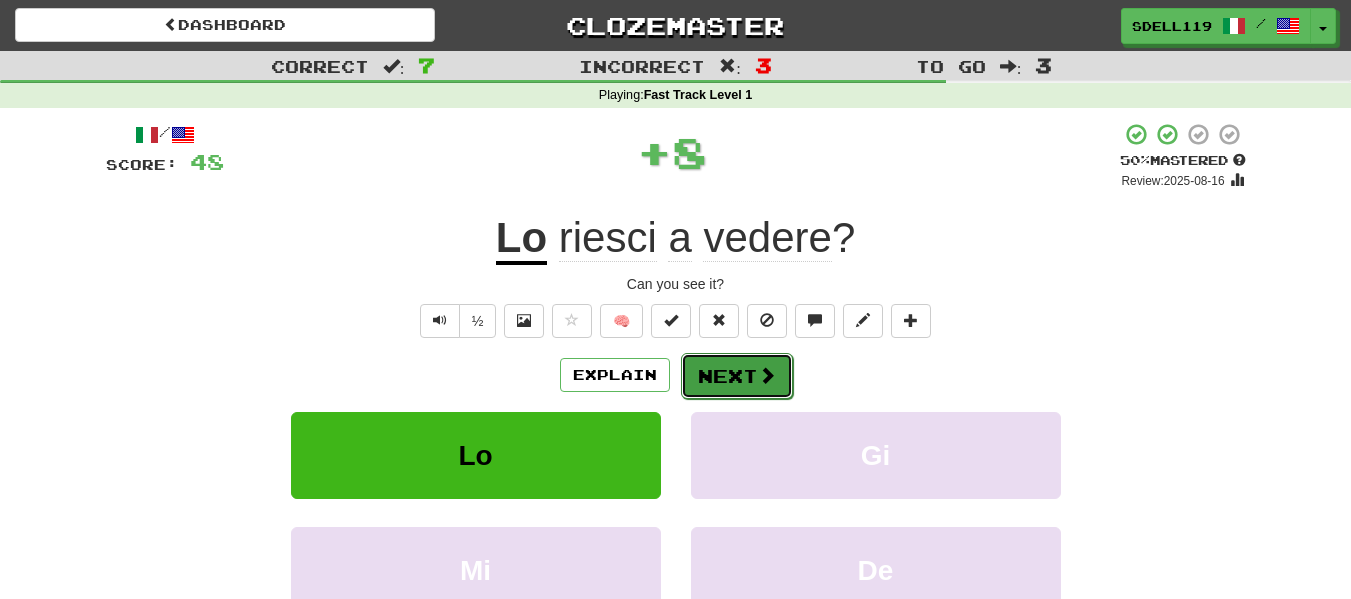 click on "Next" at bounding box center [737, 376] 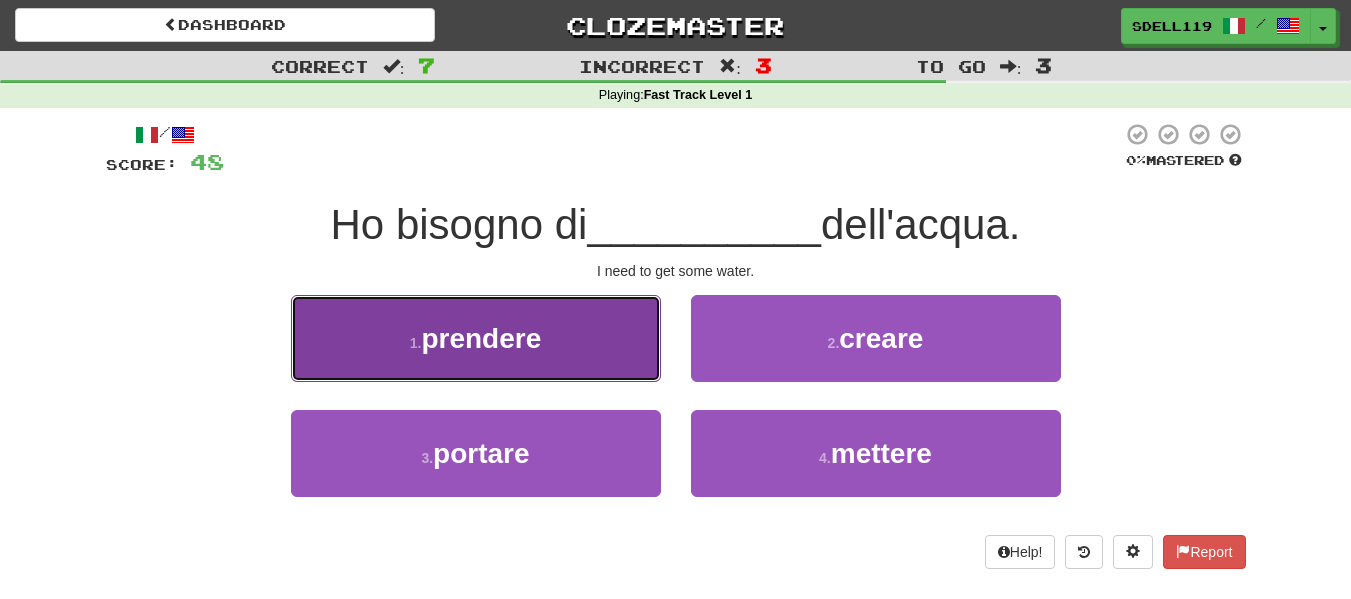 click on "1 .  prendere" at bounding box center (476, 338) 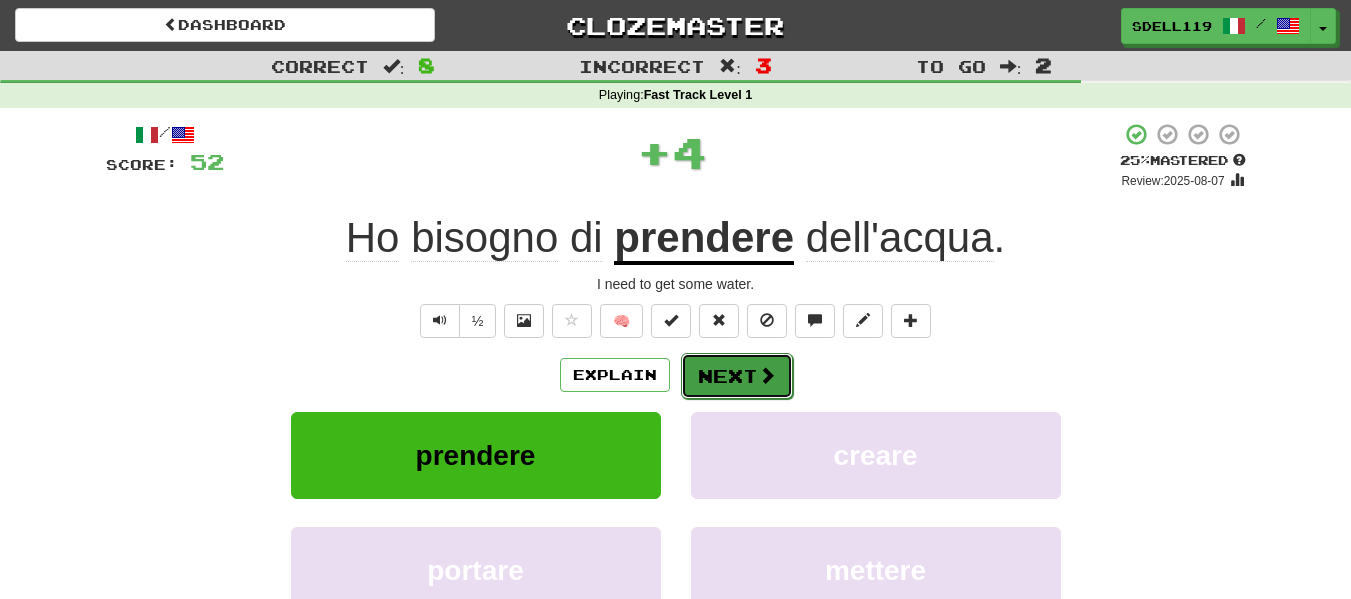 click on "Next" at bounding box center [737, 376] 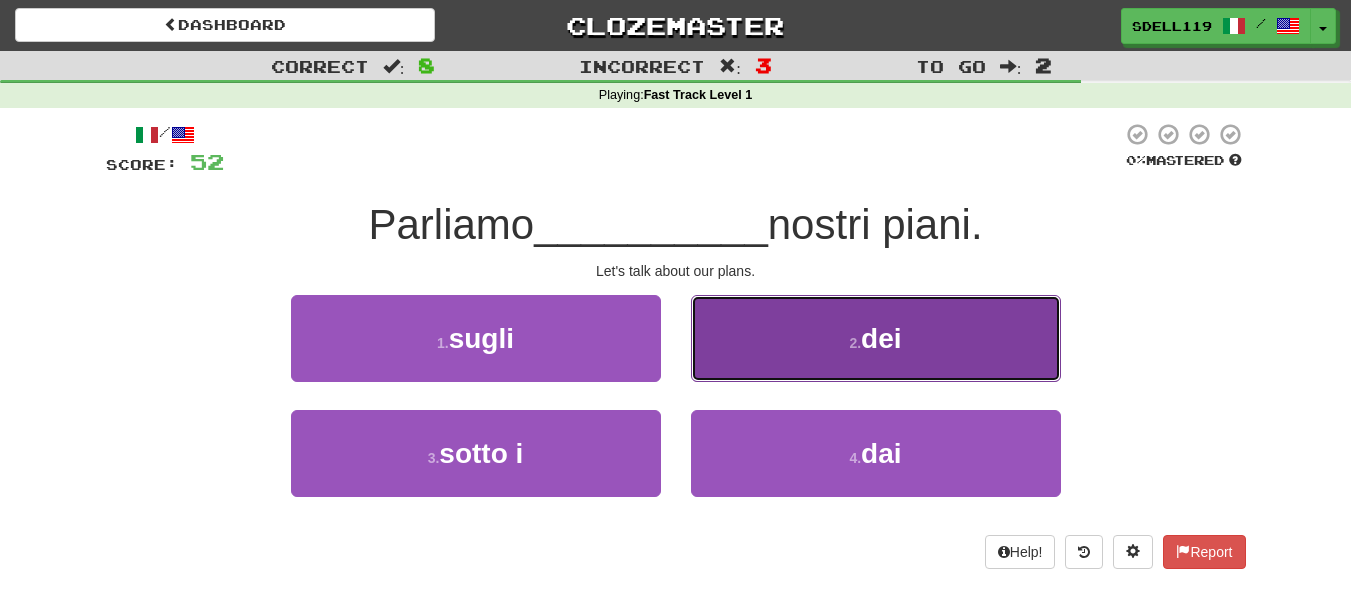 click on "2 .  dei" at bounding box center (876, 338) 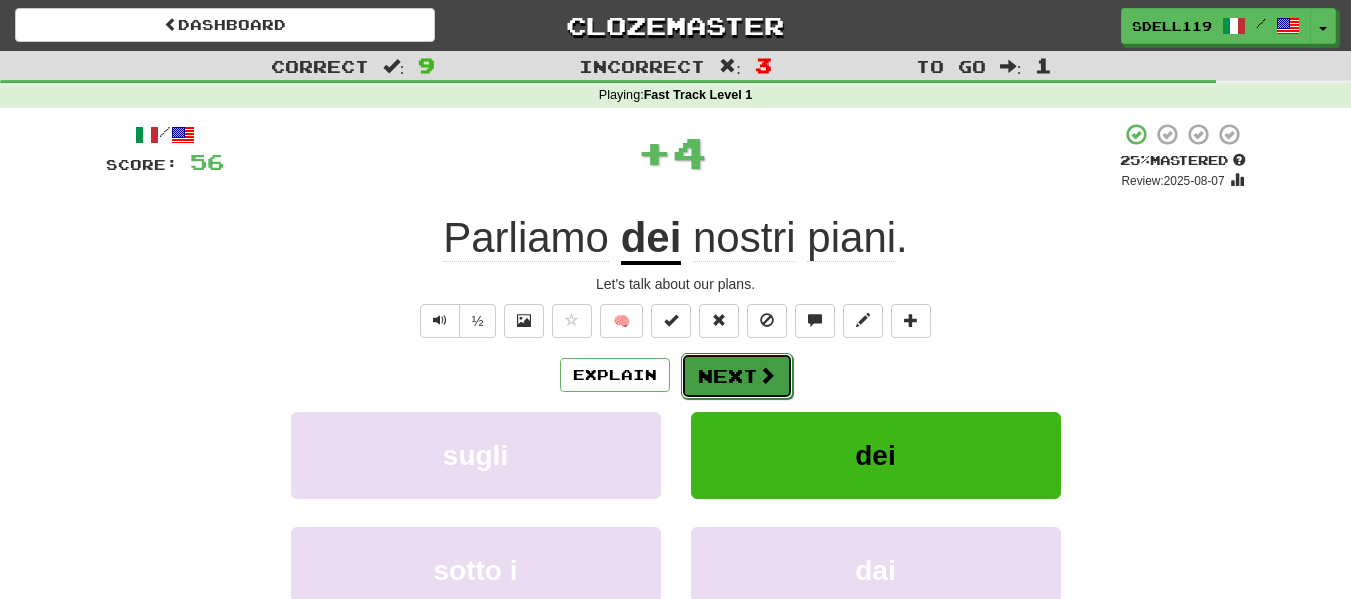click on "Next" at bounding box center [737, 376] 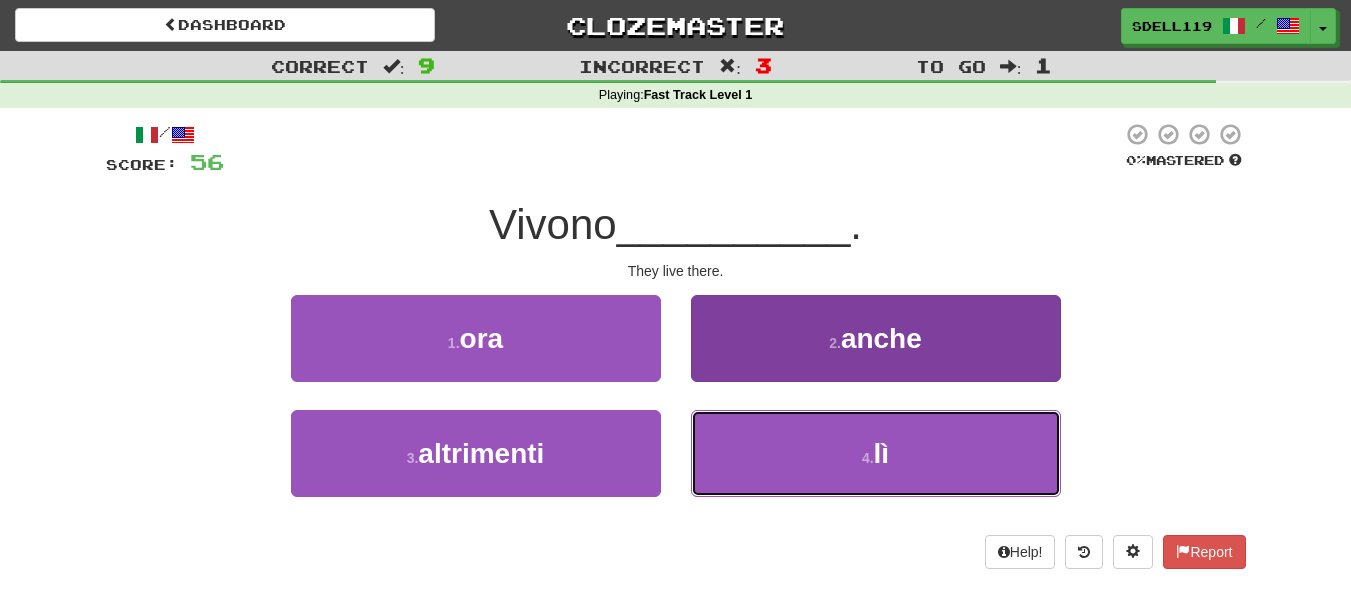 click on "4 .  lì" at bounding box center (876, 453) 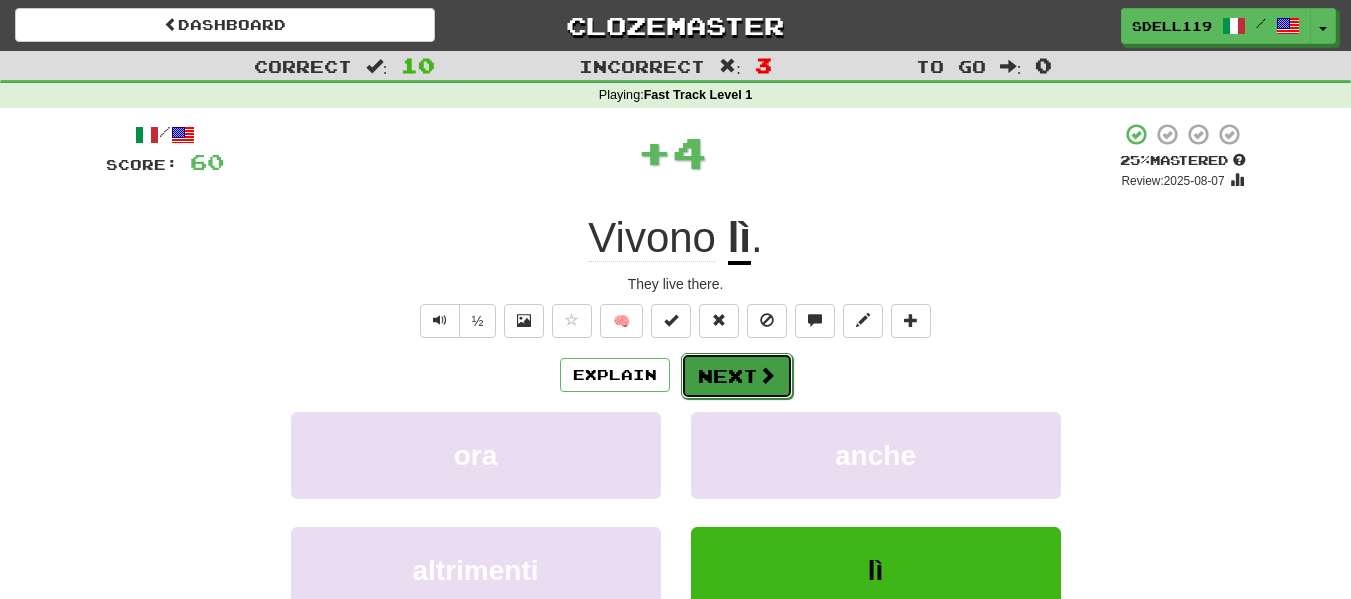 click on "Next" at bounding box center [737, 376] 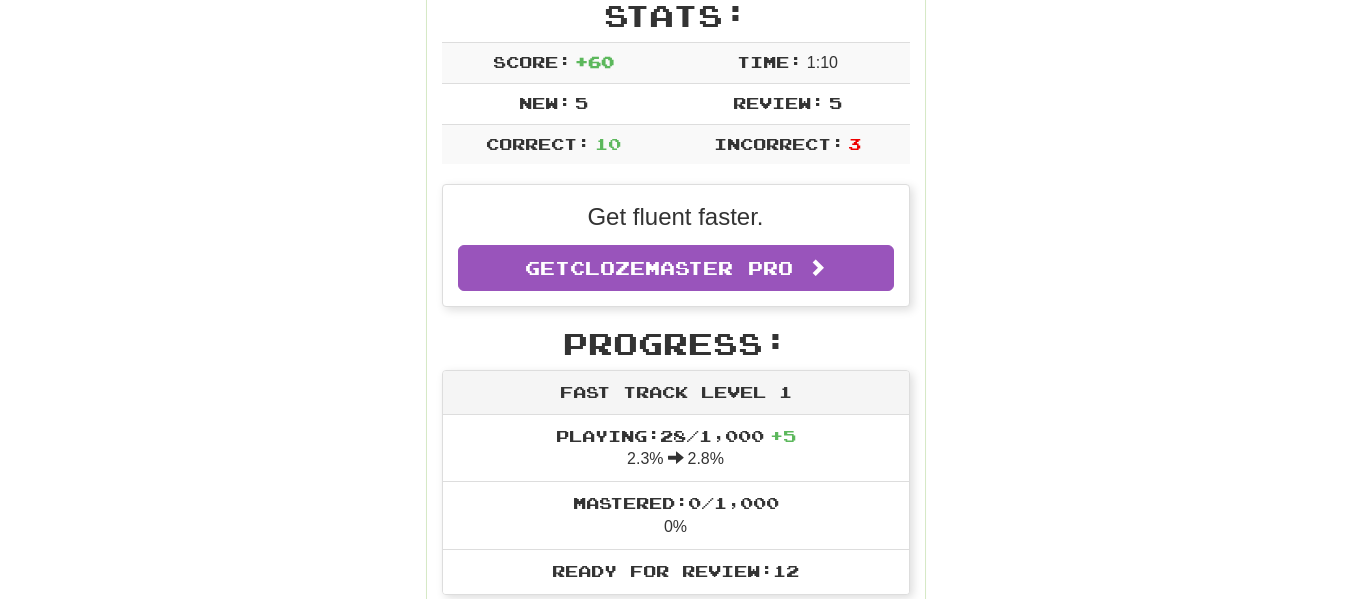 scroll, scrollTop: 167, scrollLeft: 0, axis: vertical 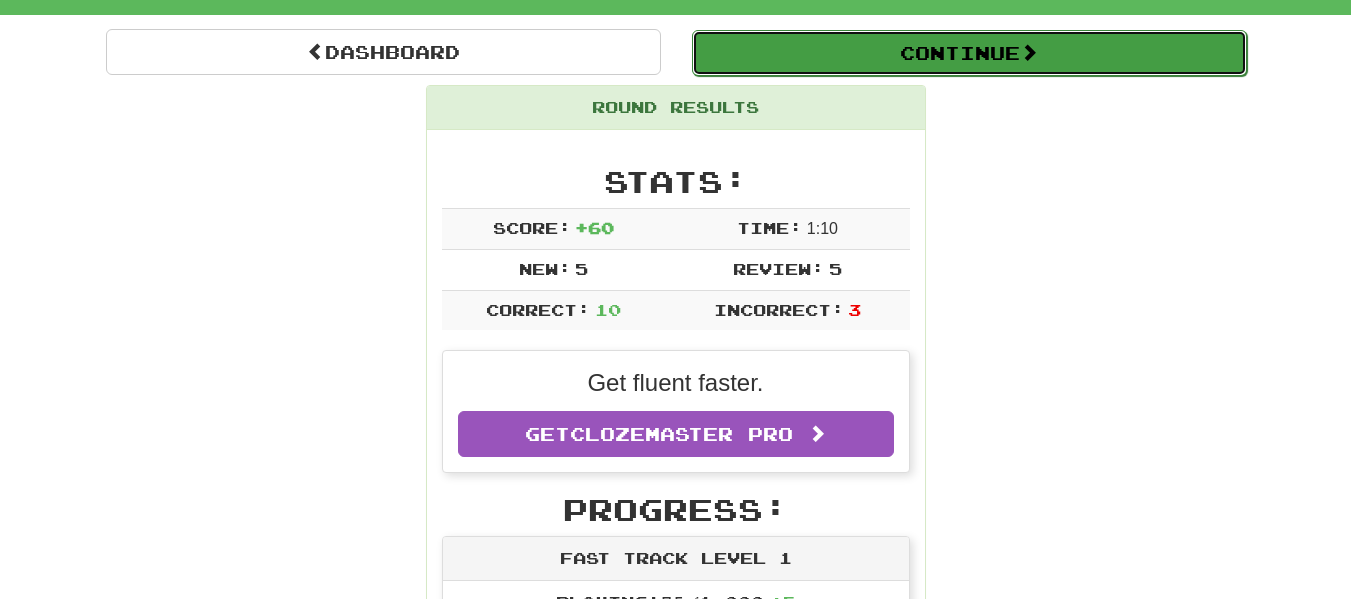 click on "Continue" at bounding box center [969, 53] 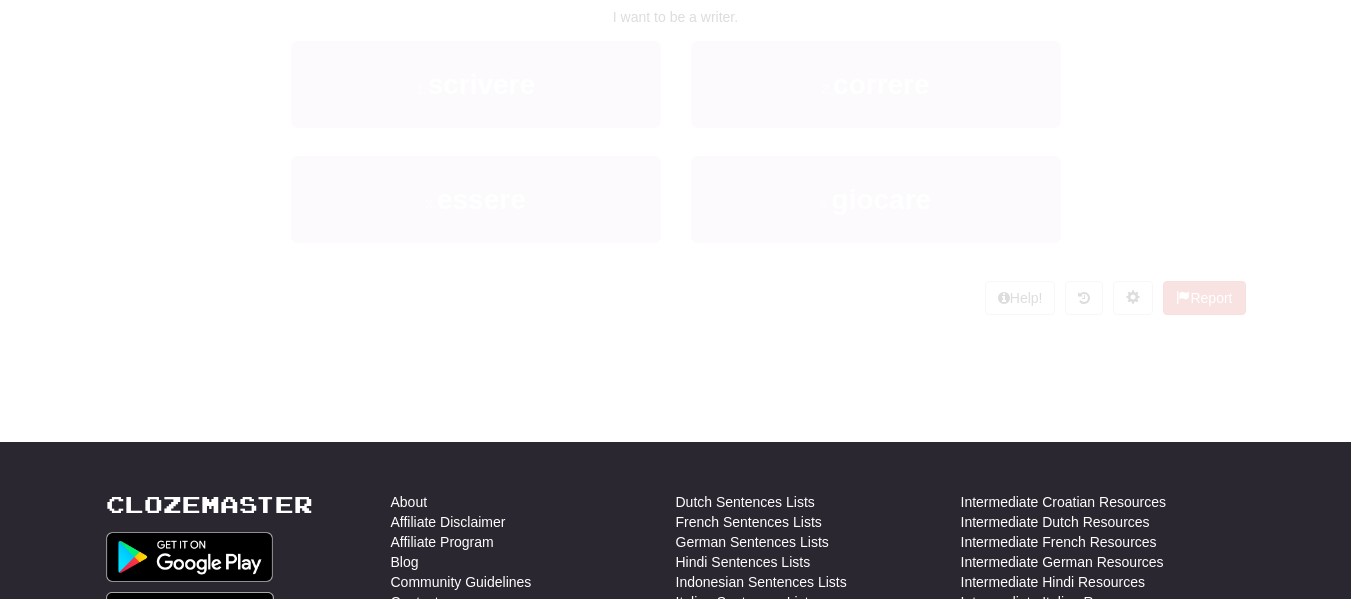 scroll, scrollTop: 167, scrollLeft: 0, axis: vertical 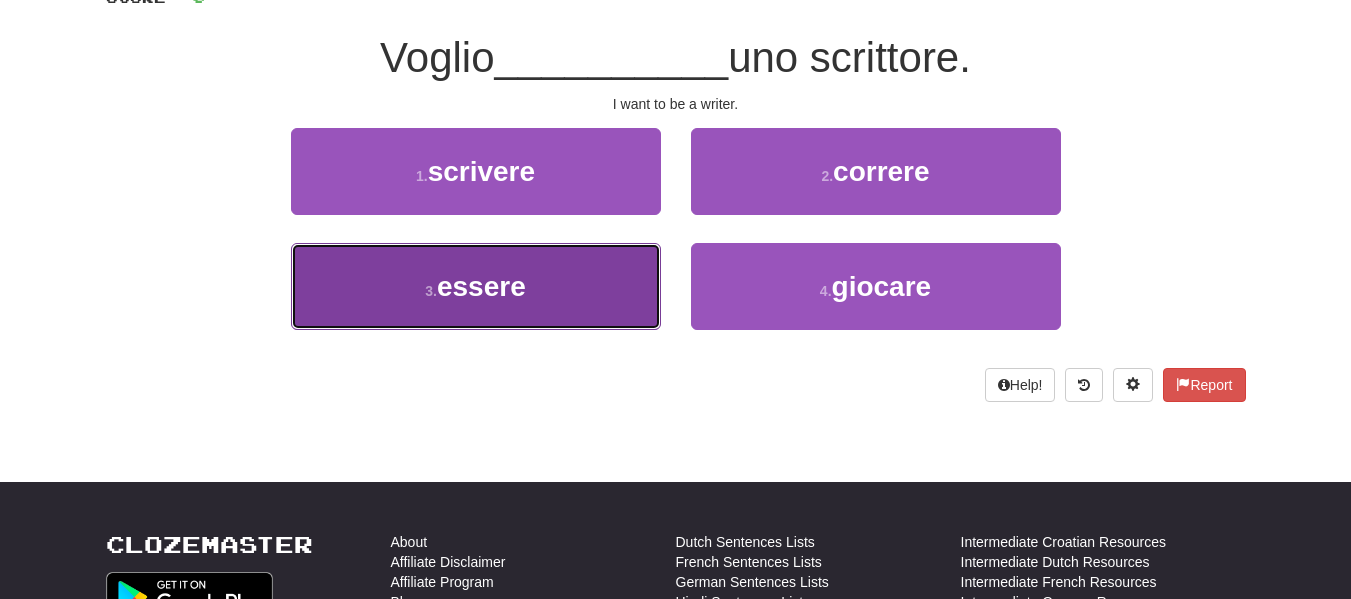 click on "3 .  essere" at bounding box center [476, 286] 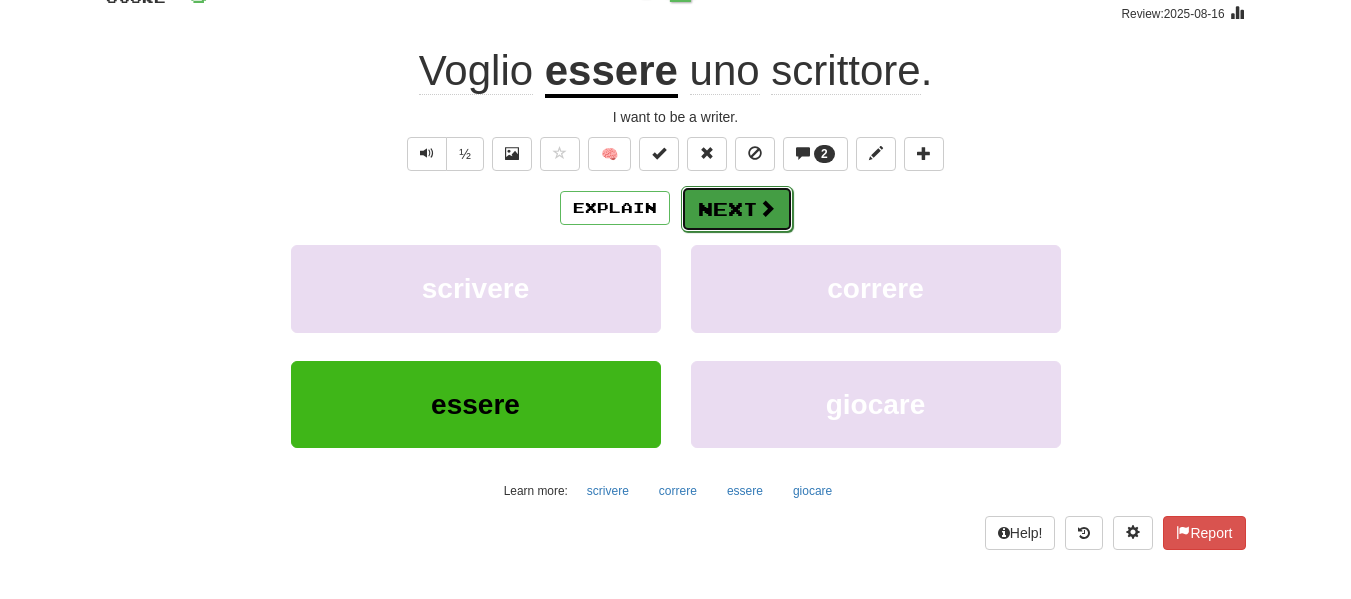 click on "Next" at bounding box center [737, 209] 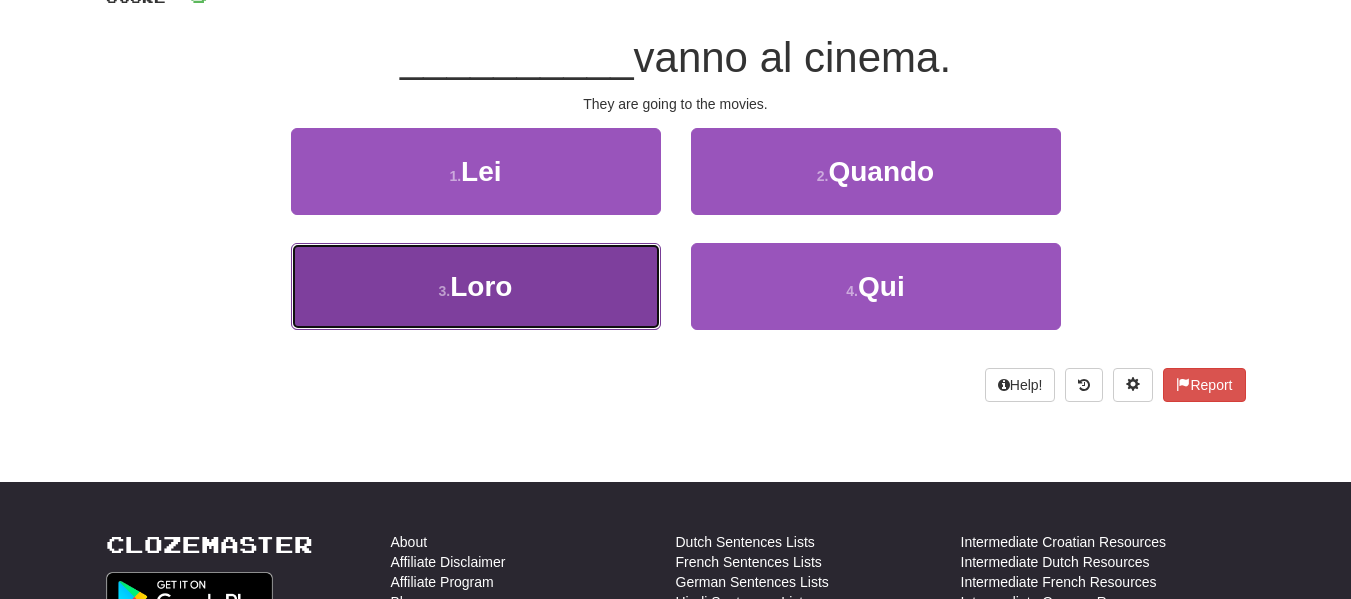 click on "3 .  Loro" at bounding box center [476, 286] 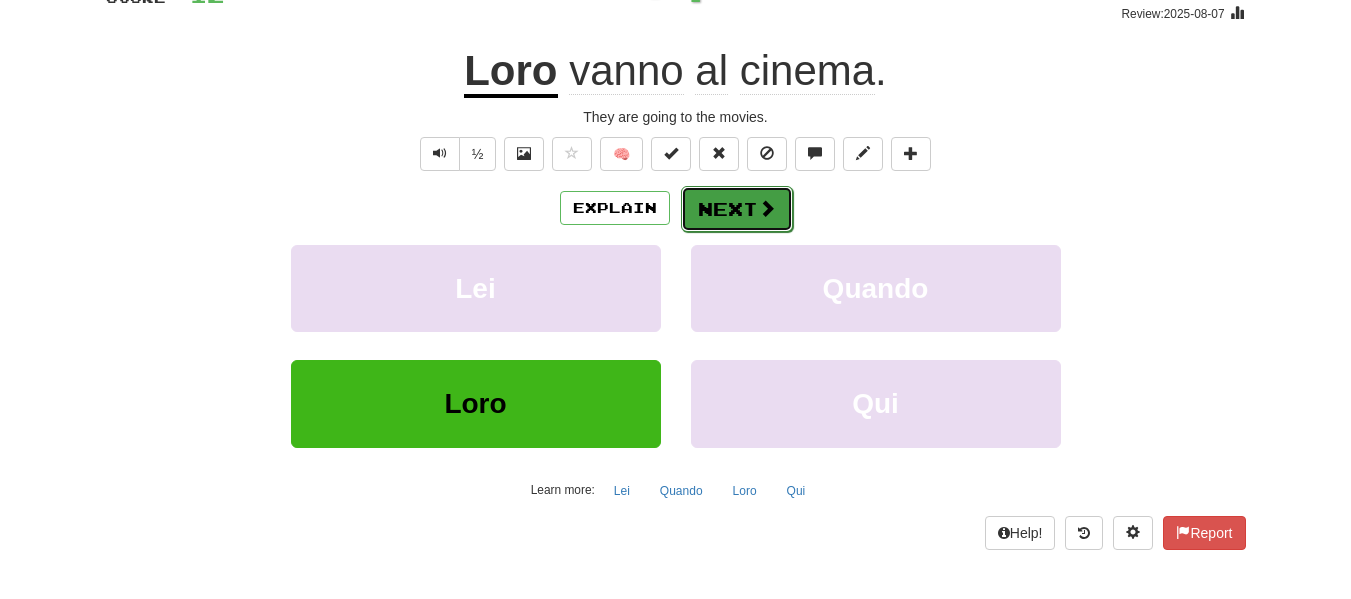 click at bounding box center (767, 208) 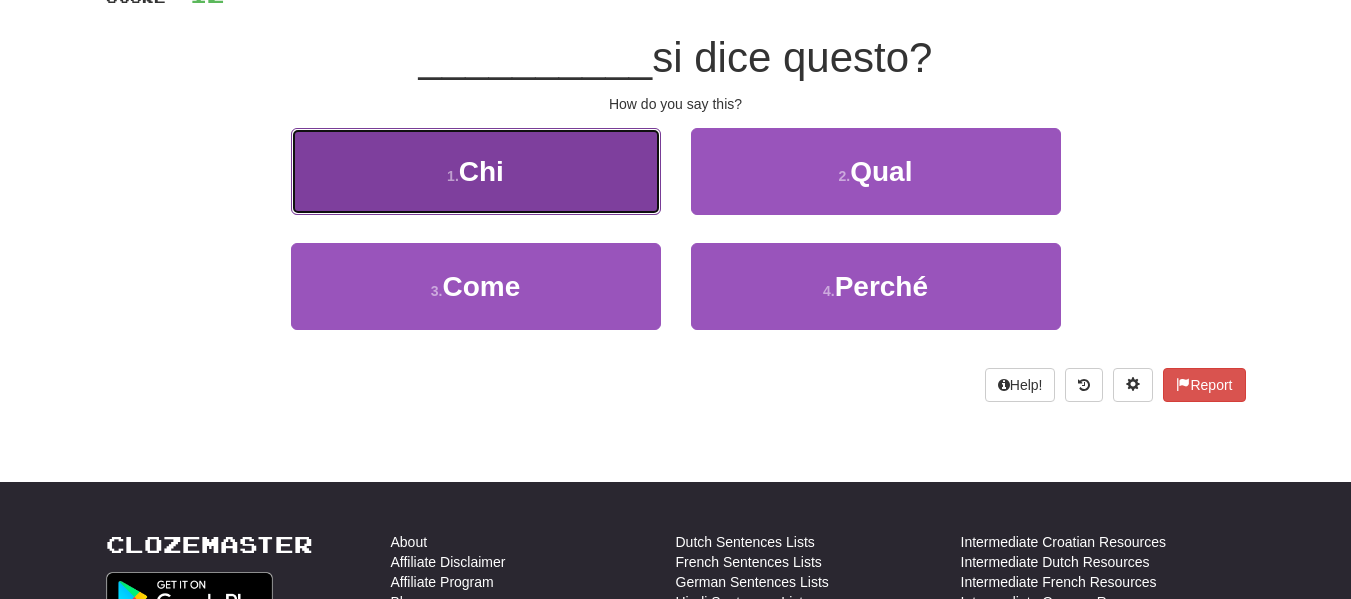 click on "1 .  Chi" at bounding box center (476, 171) 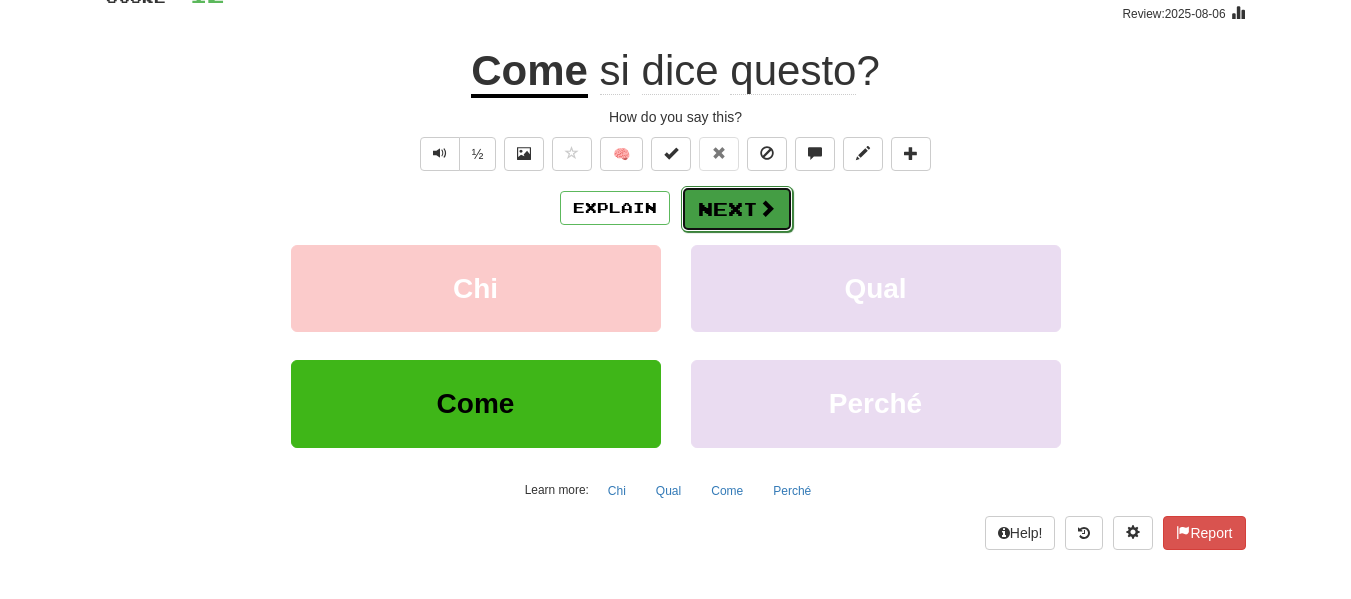 click on "Next" at bounding box center (737, 209) 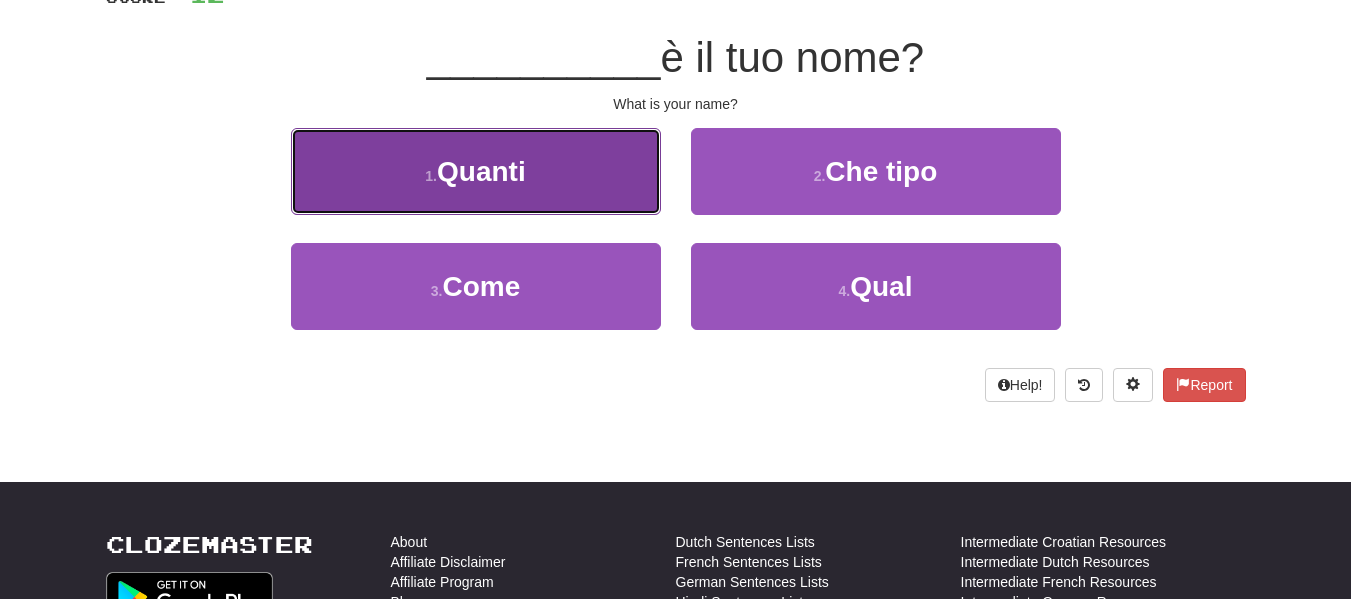 click on "1 .  Quanti" at bounding box center (476, 171) 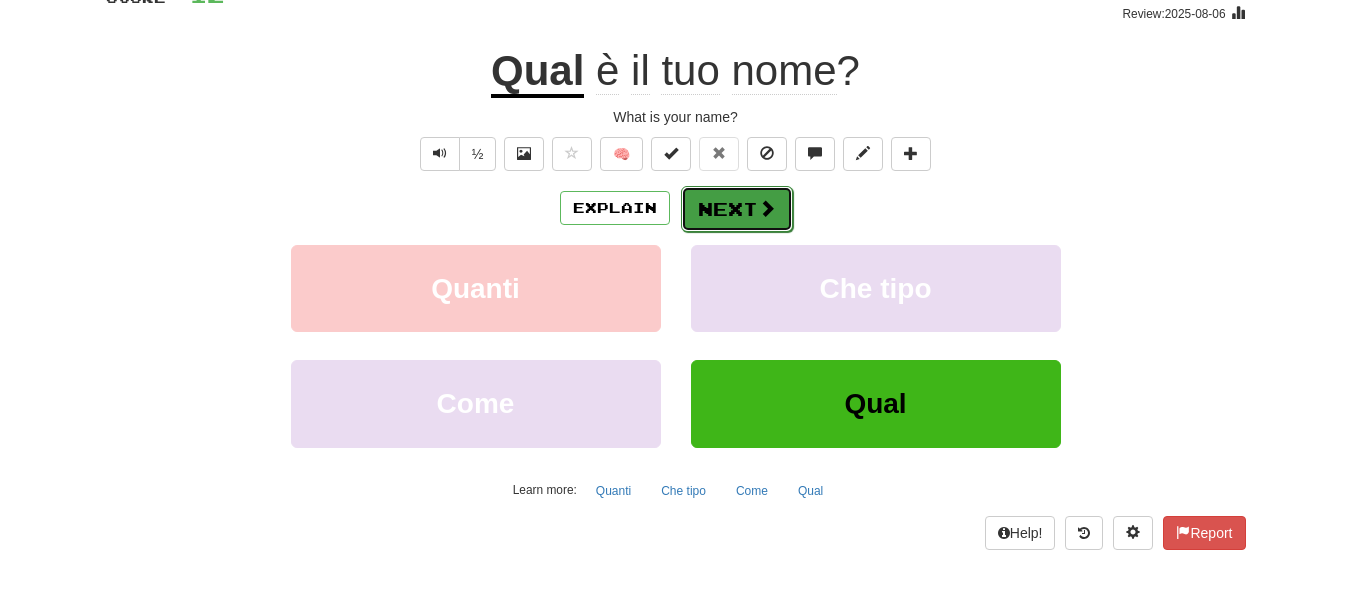 click on "Next" at bounding box center [737, 209] 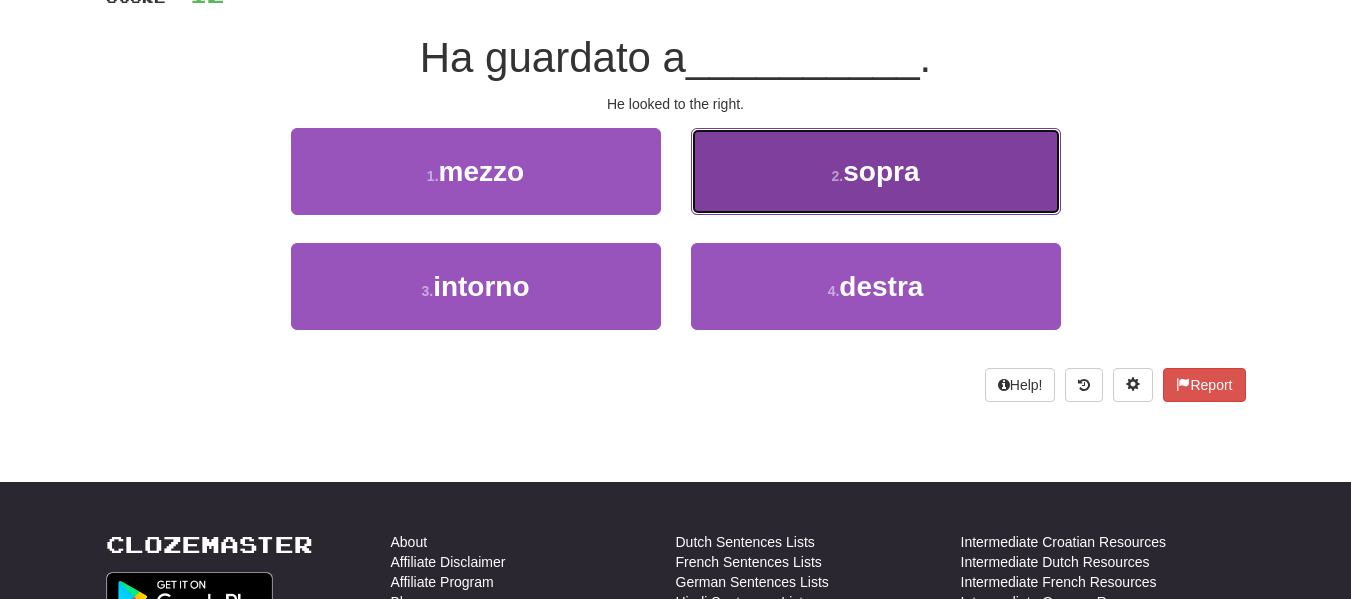 click on "2 .  sopra" at bounding box center [876, 171] 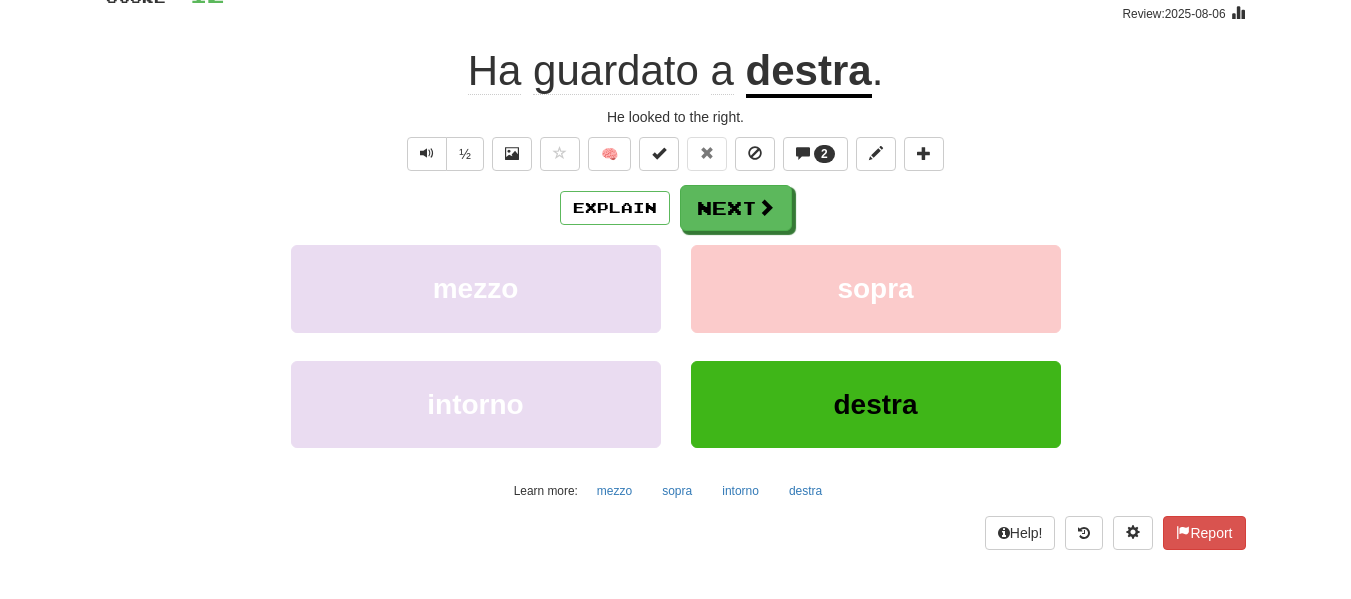 click on "Explain Next mezzo sopra intorno destra Learn more: mezzo sopra intorno destra" at bounding box center (676, 345) 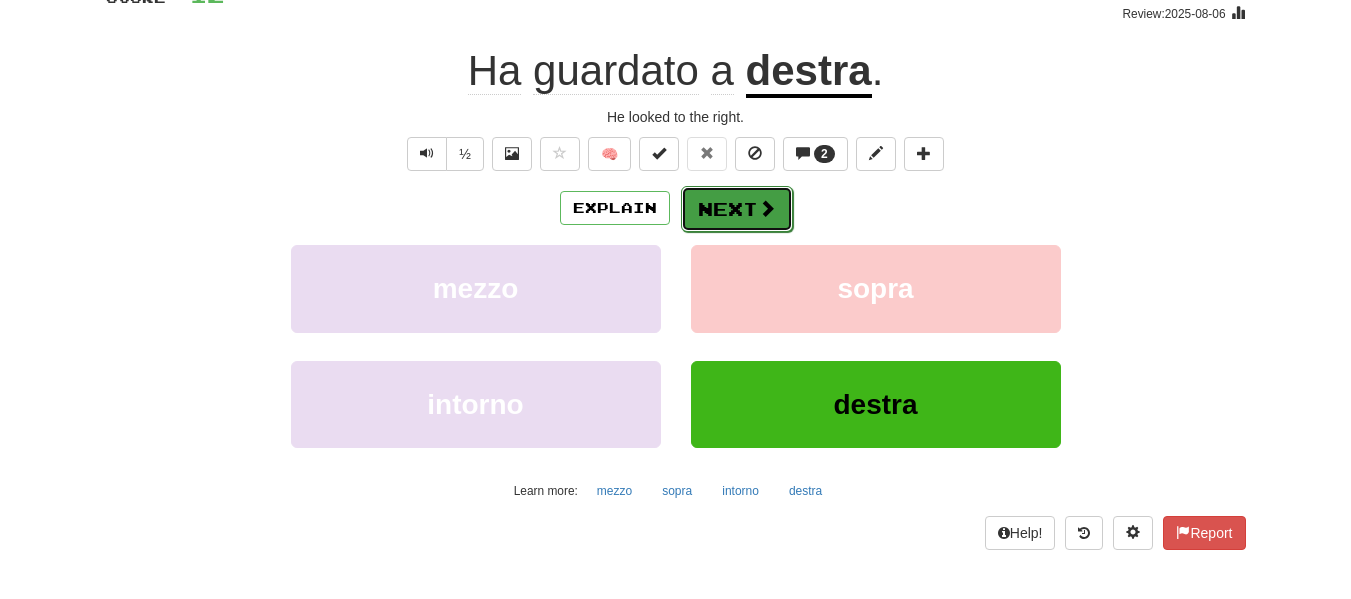 click on "Next" at bounding box center [737, 209] 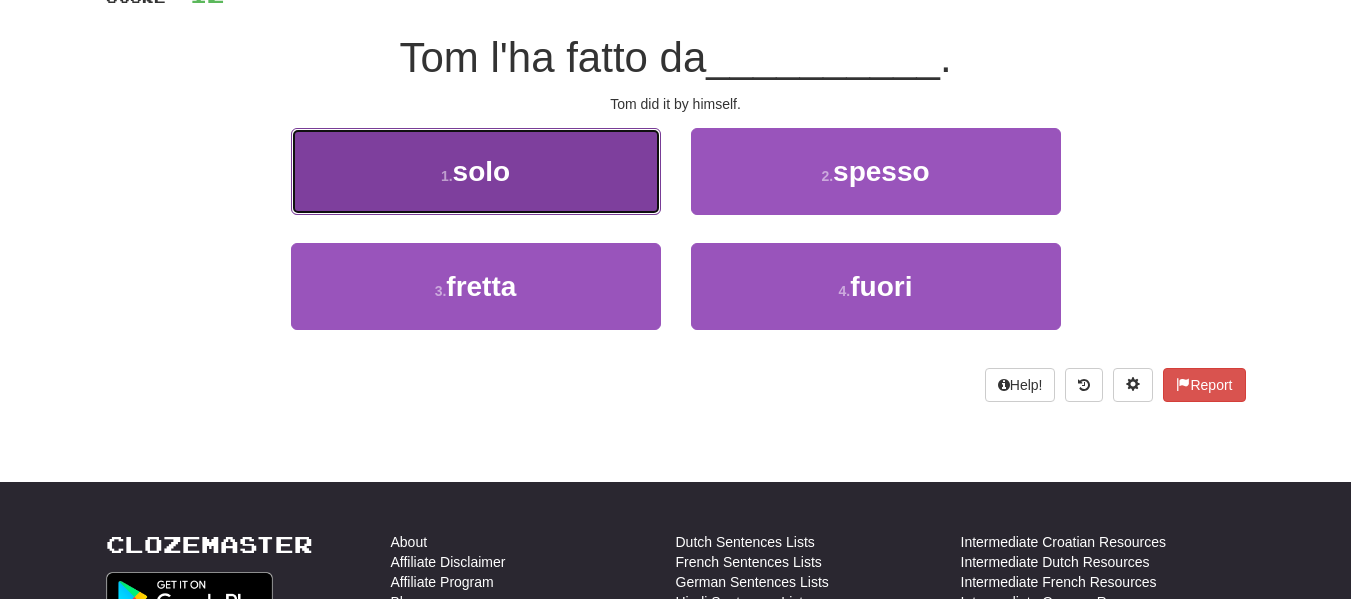 click on "1 .  solo" at bounding box center [476, 171] 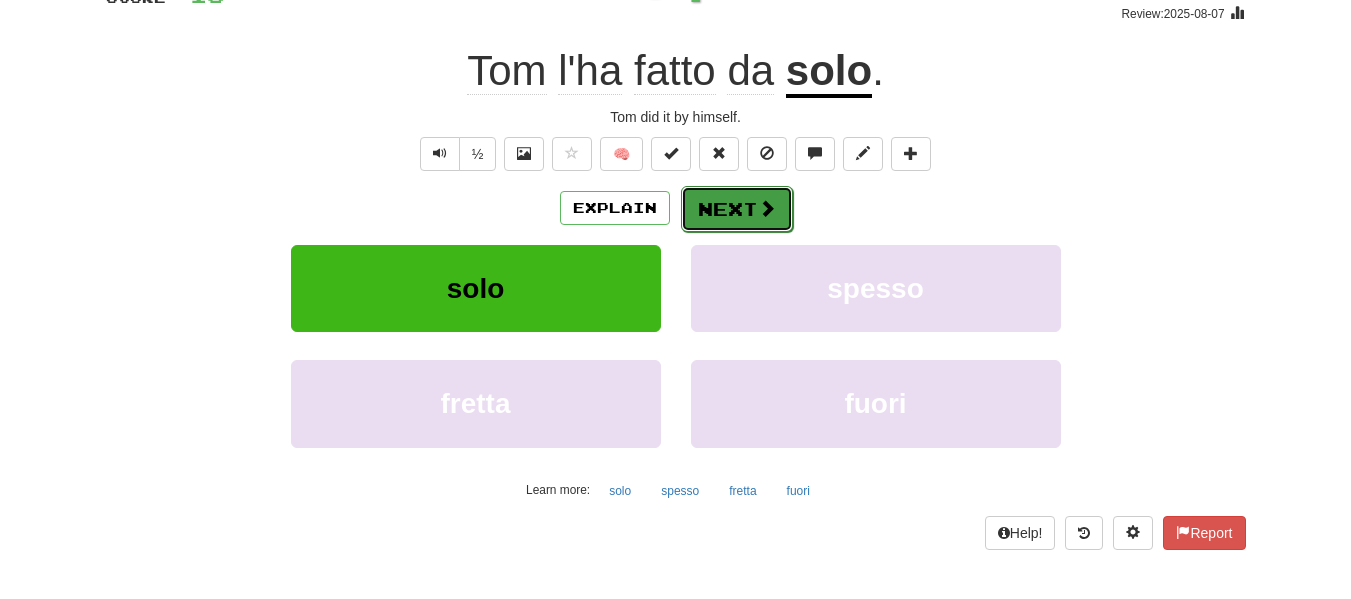 click on "Next" at bounding box center [737, 209] 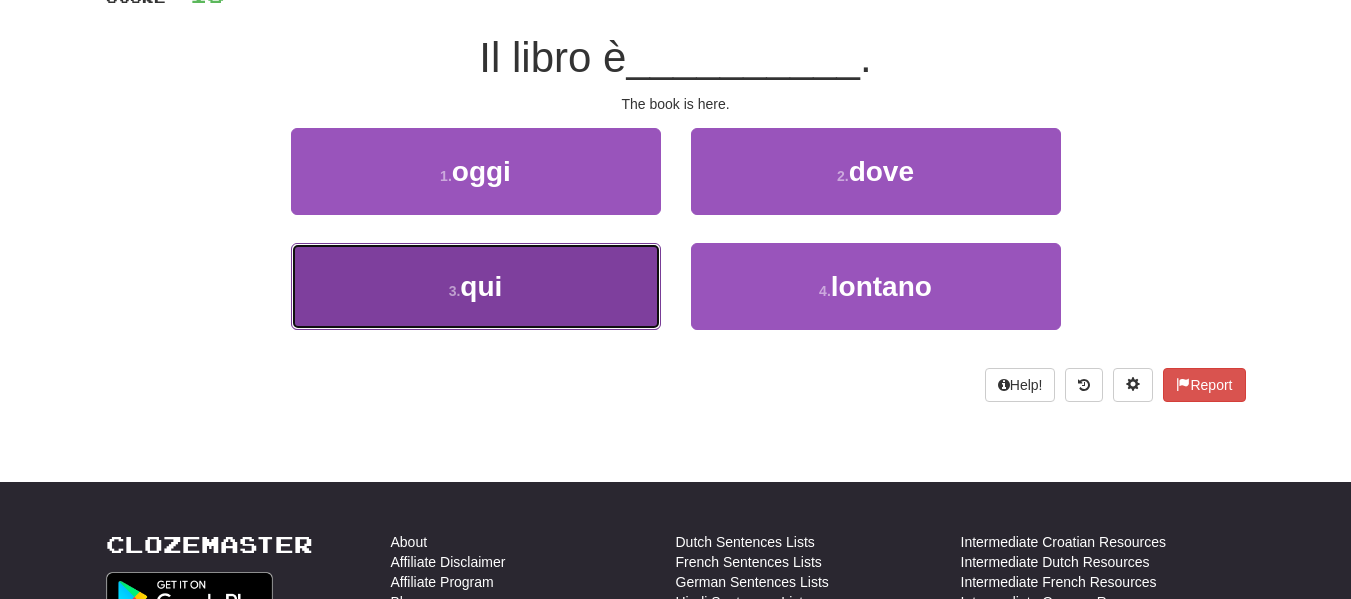 click on "3 .  qui" at bounding box center (476, 286) 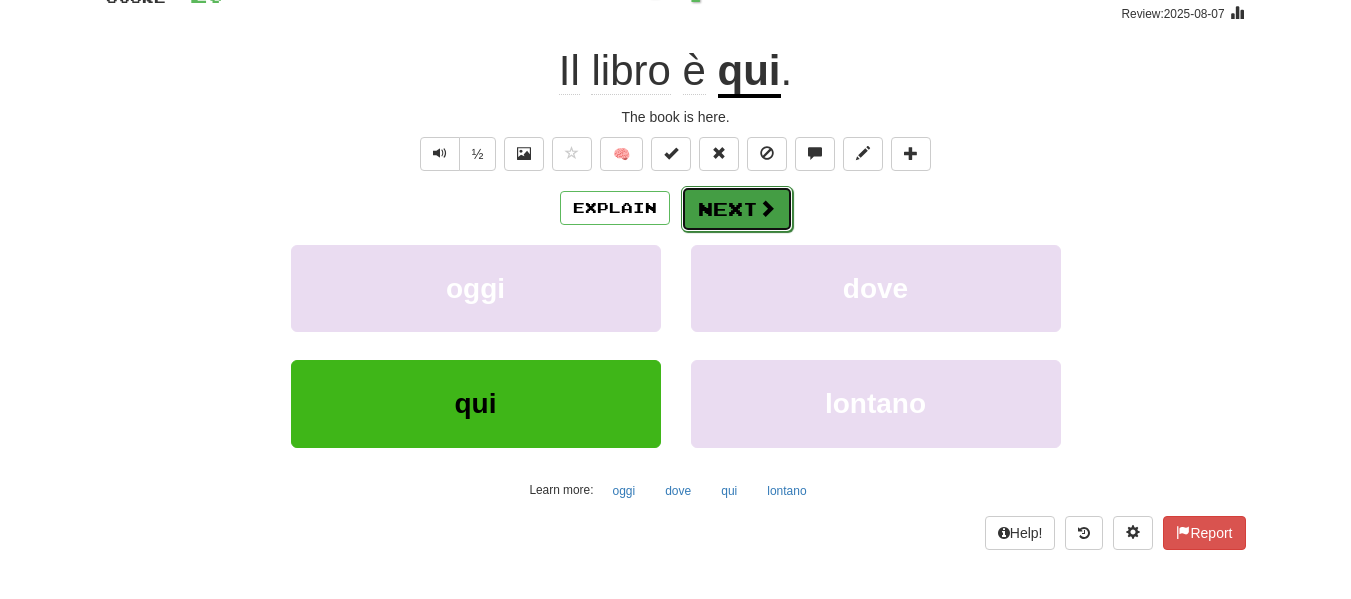 click on "Next" at bounding box center (737, 209) 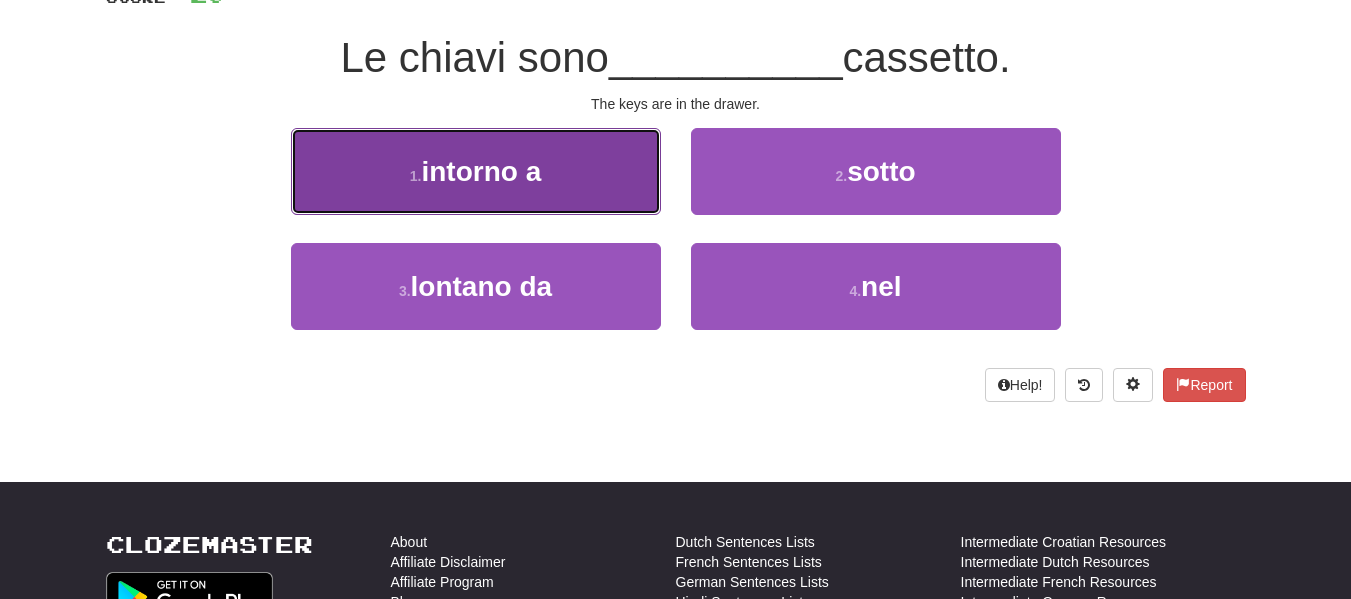click on "1 .  intorno a" at bounding box center [476, 171] 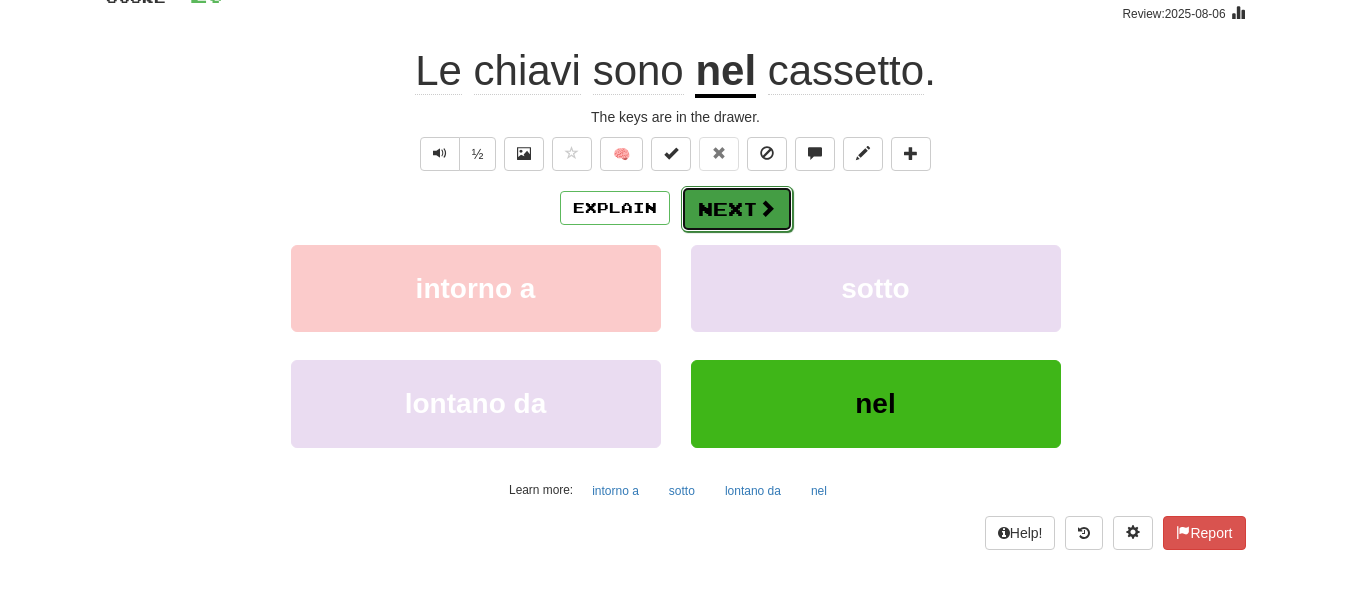 click on "Next" at bounding box center (737, 209) 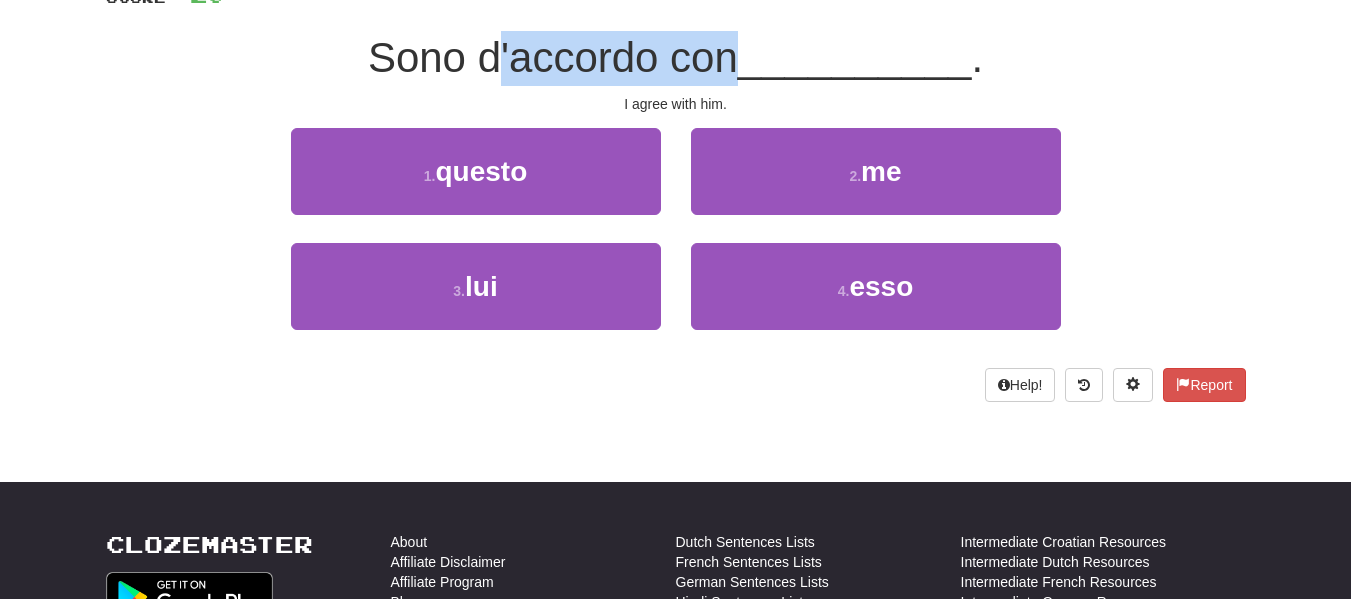 drag, startPoint x: 484, startPoint y: 55, endPoint x: 727, endPoint y: 52, distance: 243.01852 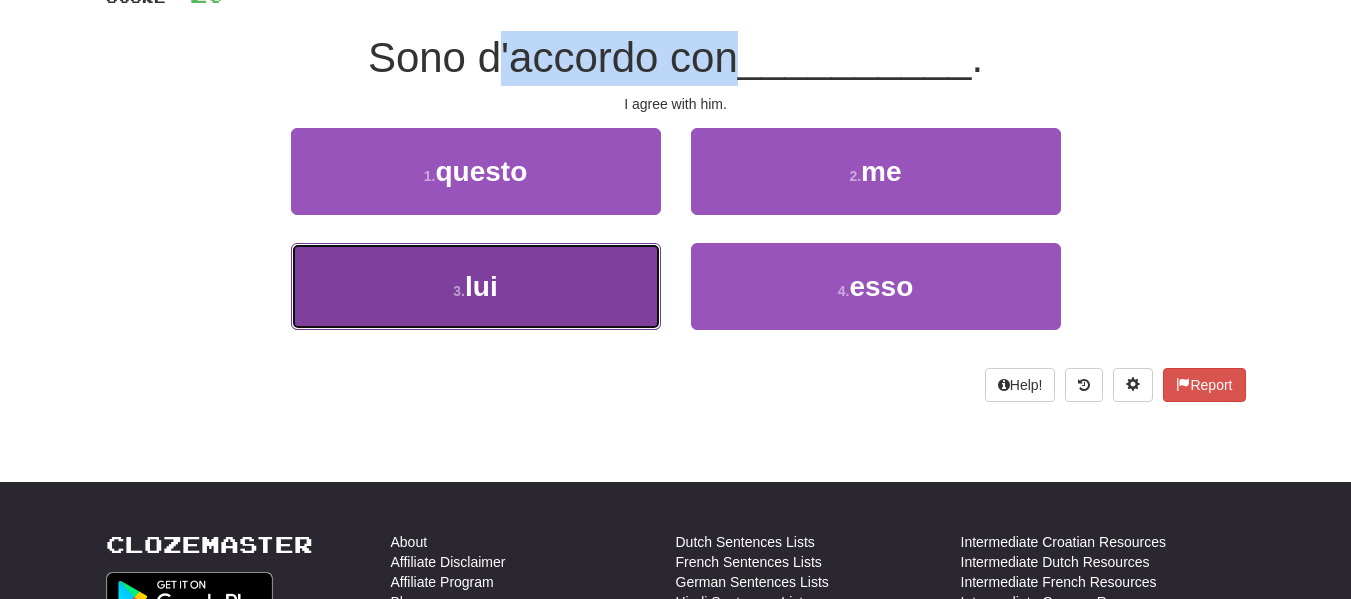 click on "3 .  lui" at bounding box center (476, 286) 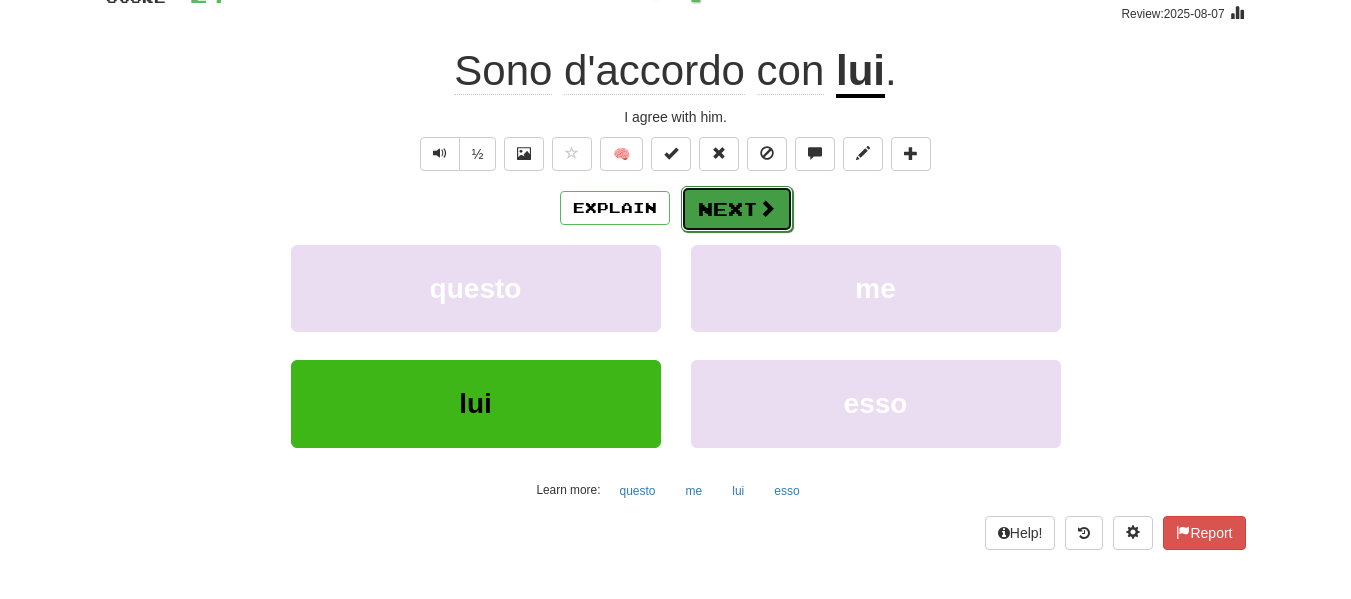 click at bounding box center (767, 208) 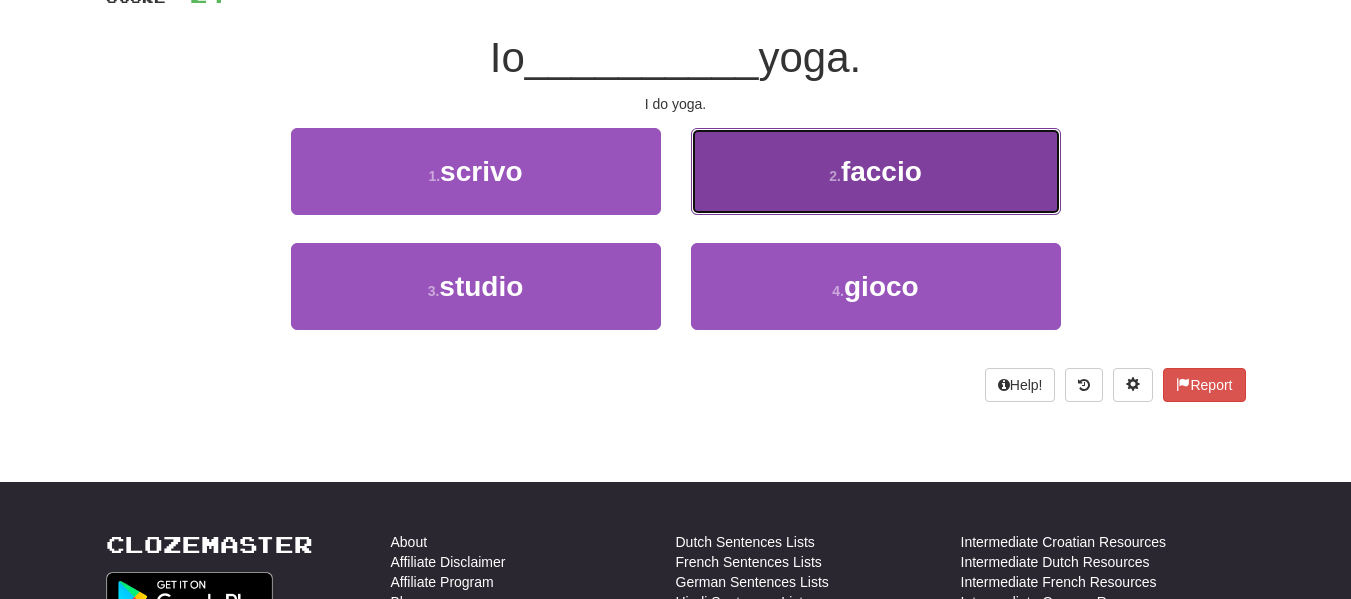 click on "2 .  faccio" at bounding box center (876, 171) 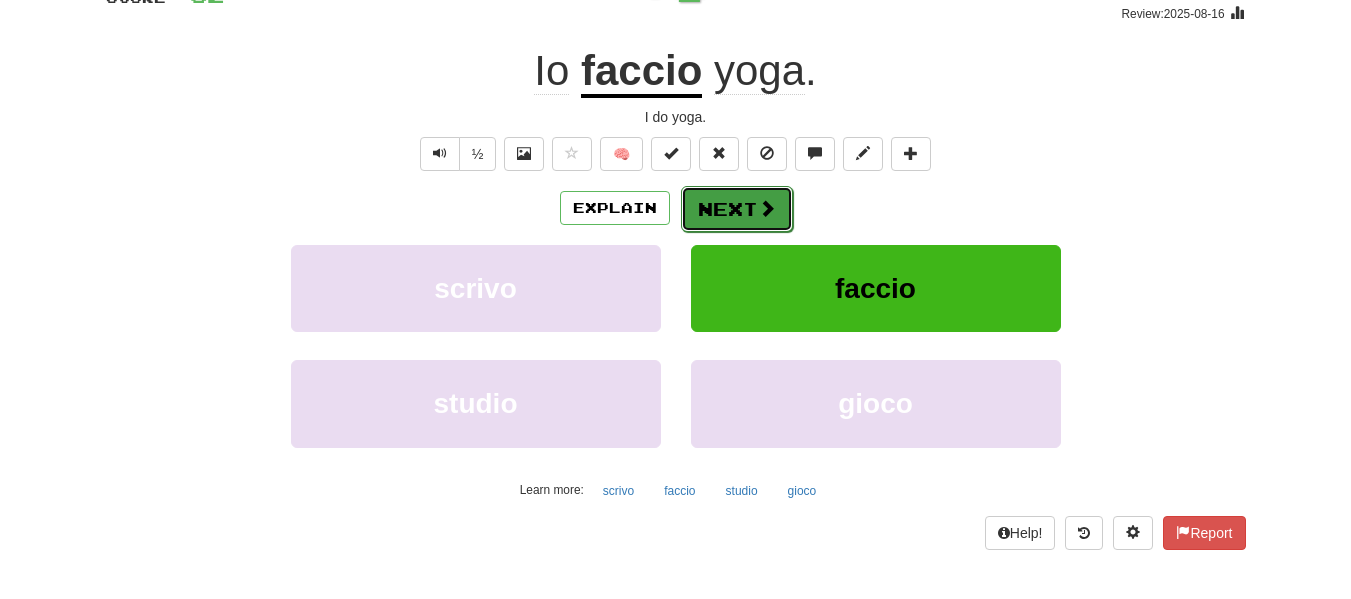 click at bounding box center (767, 208) 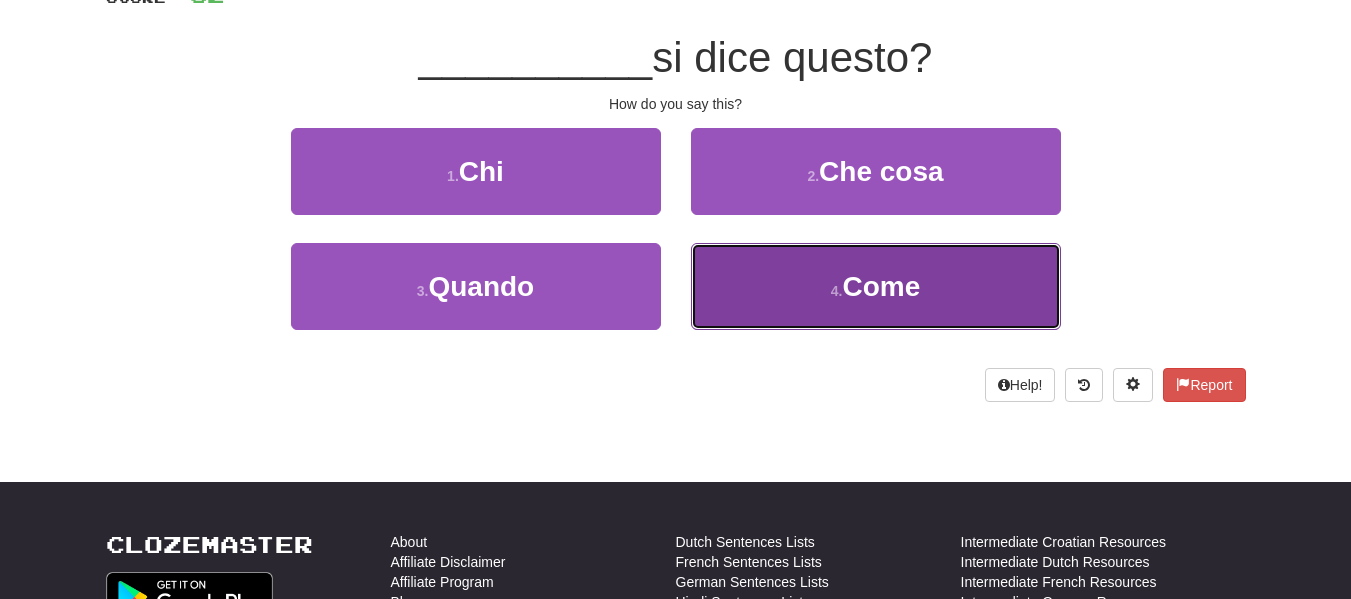 click on "4 .  Come" at bounding box center (876, 286) 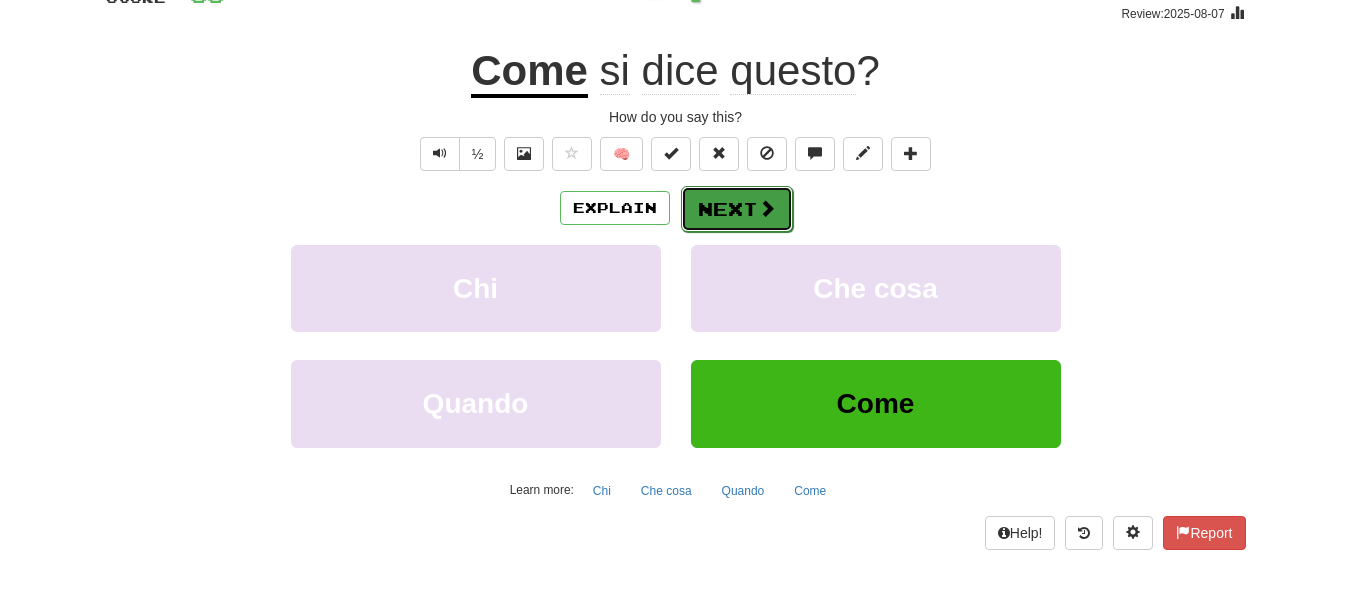 click on "Next" at bounding box center (737, 209) 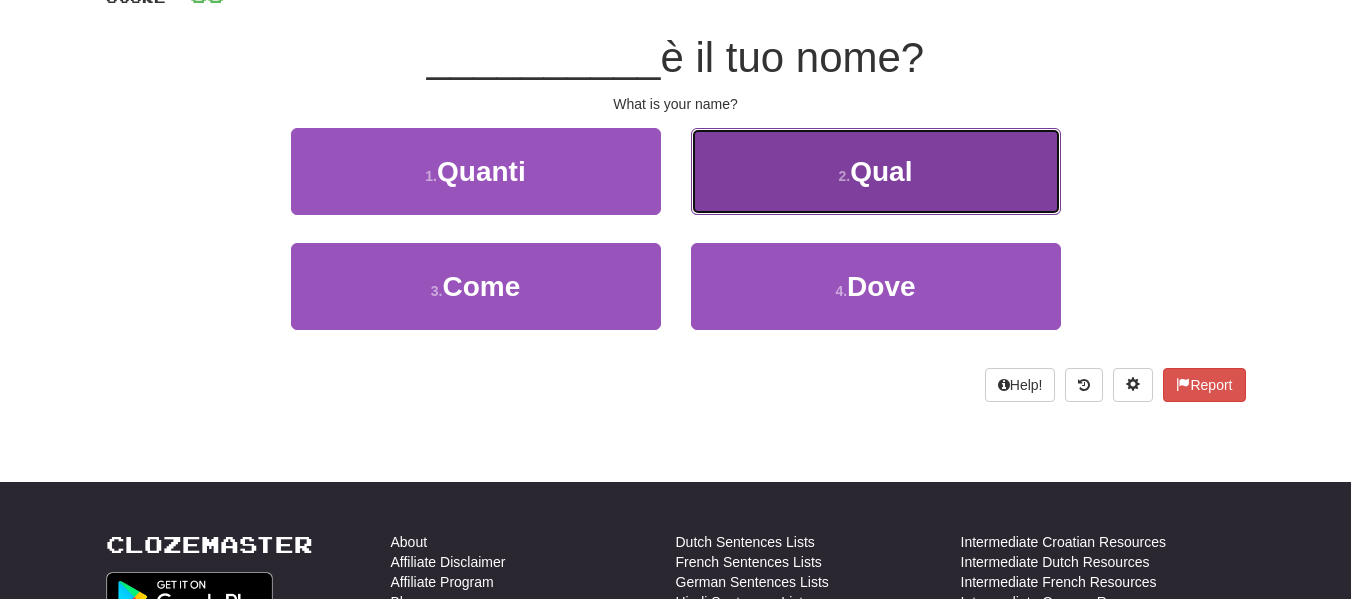 click on "2 .  Qual" at bounding box center [876, 171] 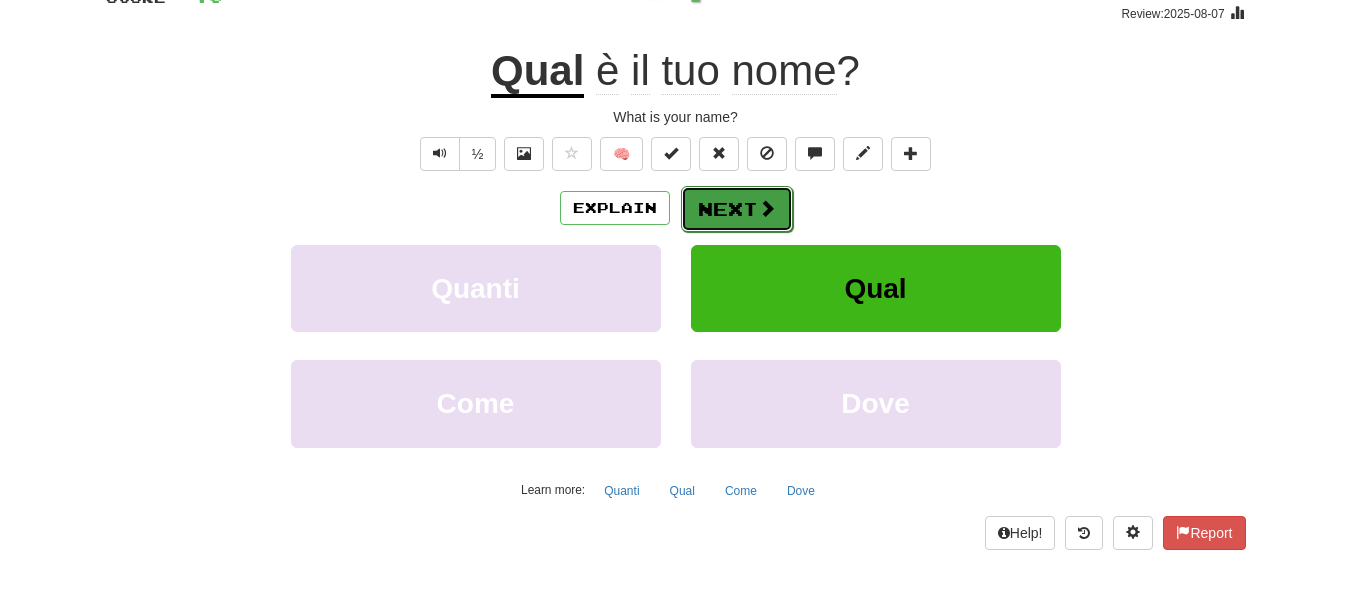 click on "Next" at bounding box center [737, 209] 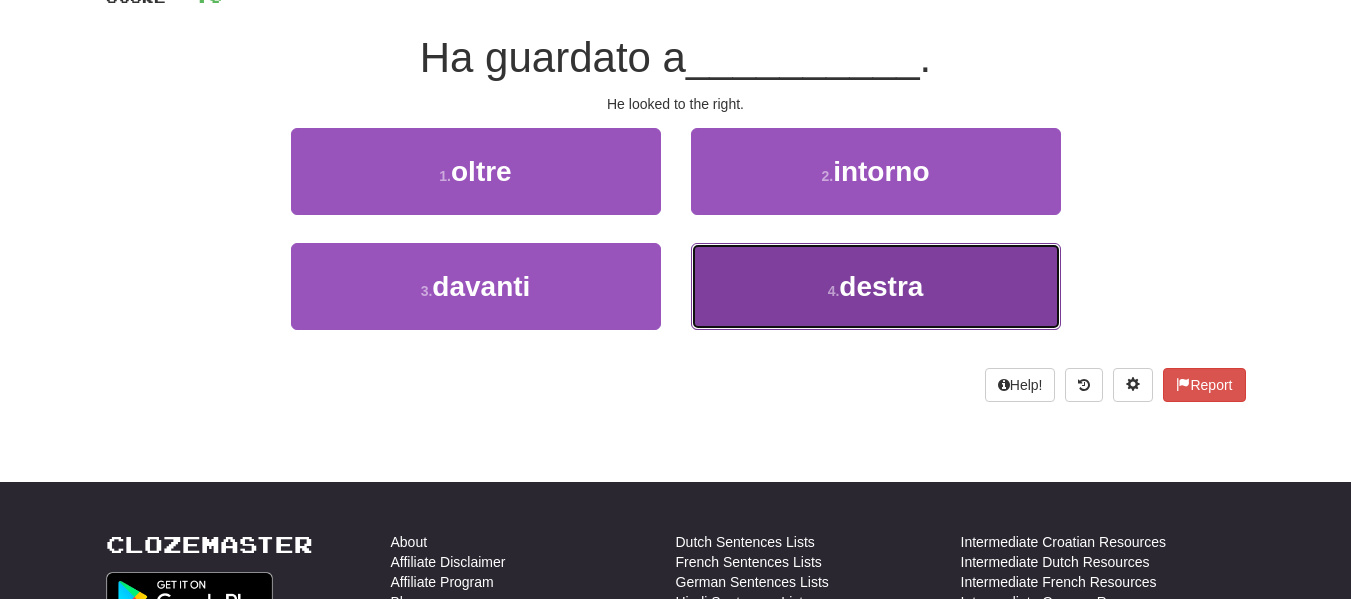 click on "destra" at bounding box center (881, 286) 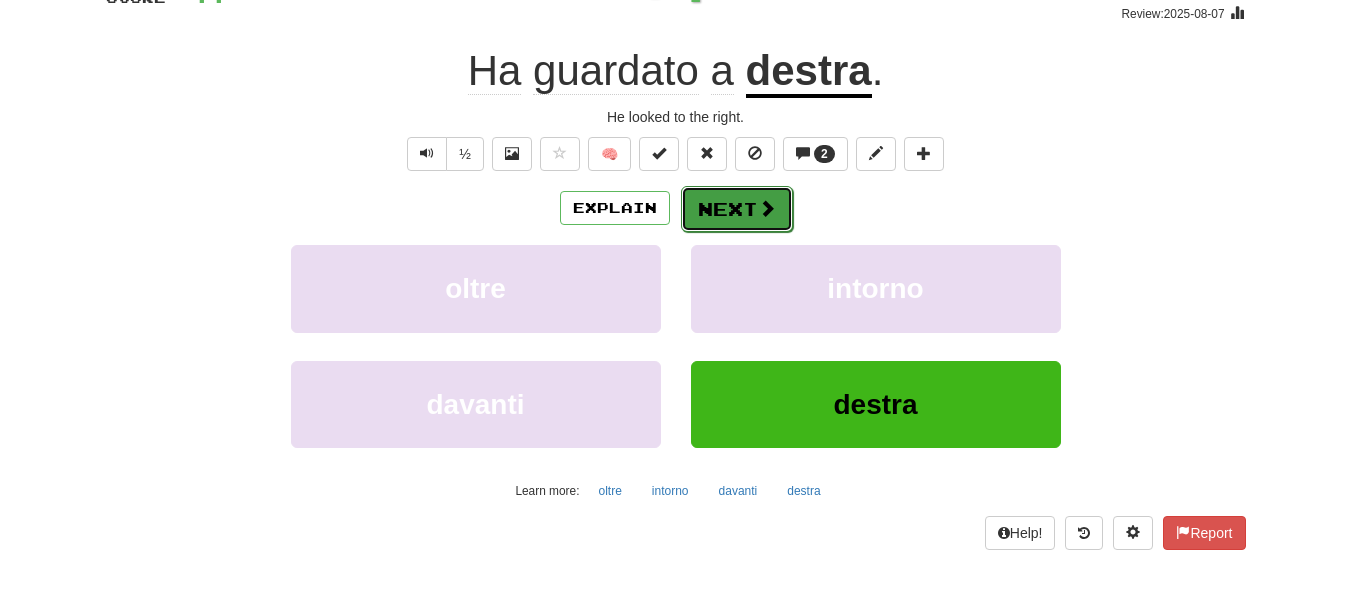 click on "Next" at bounding box center (737, 209) 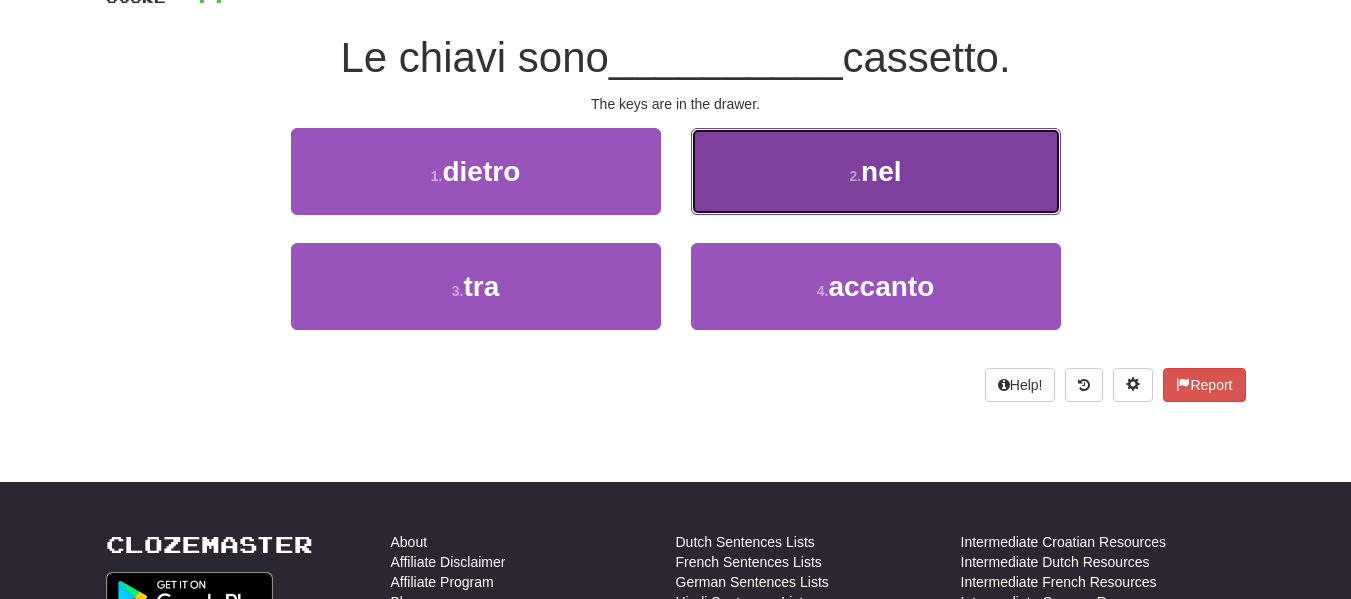 click on "2 .  nel" at bounding box center (876, 171) 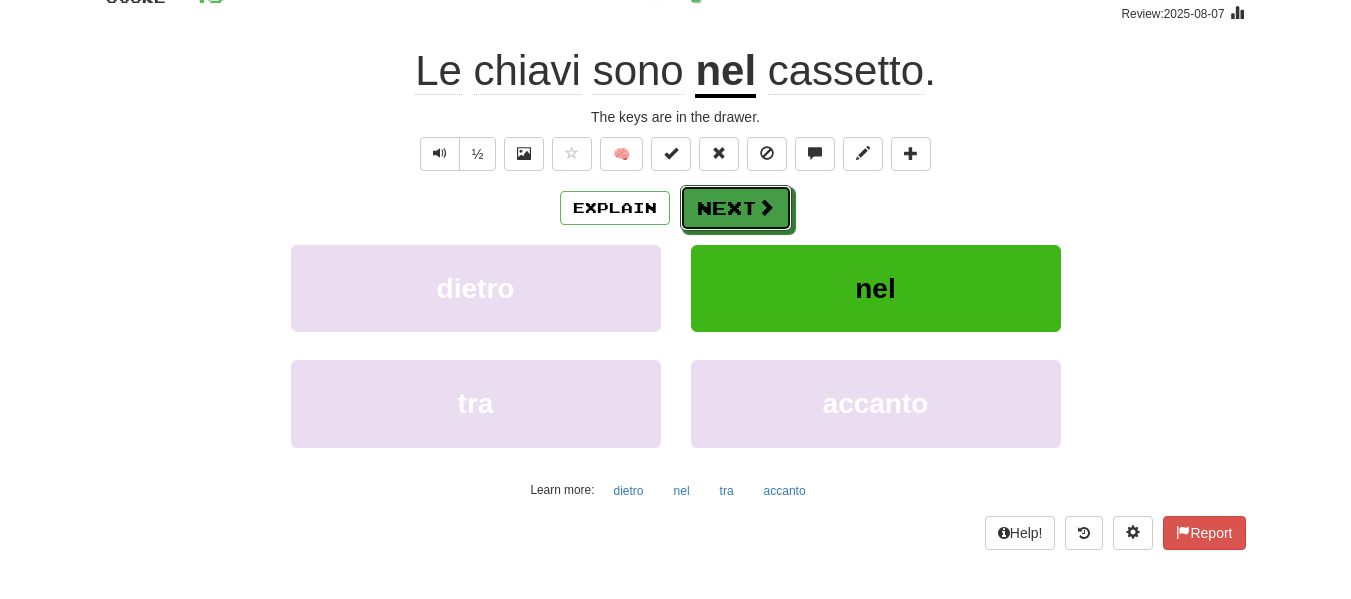 click on "Next" at bounding box center (736, 208) 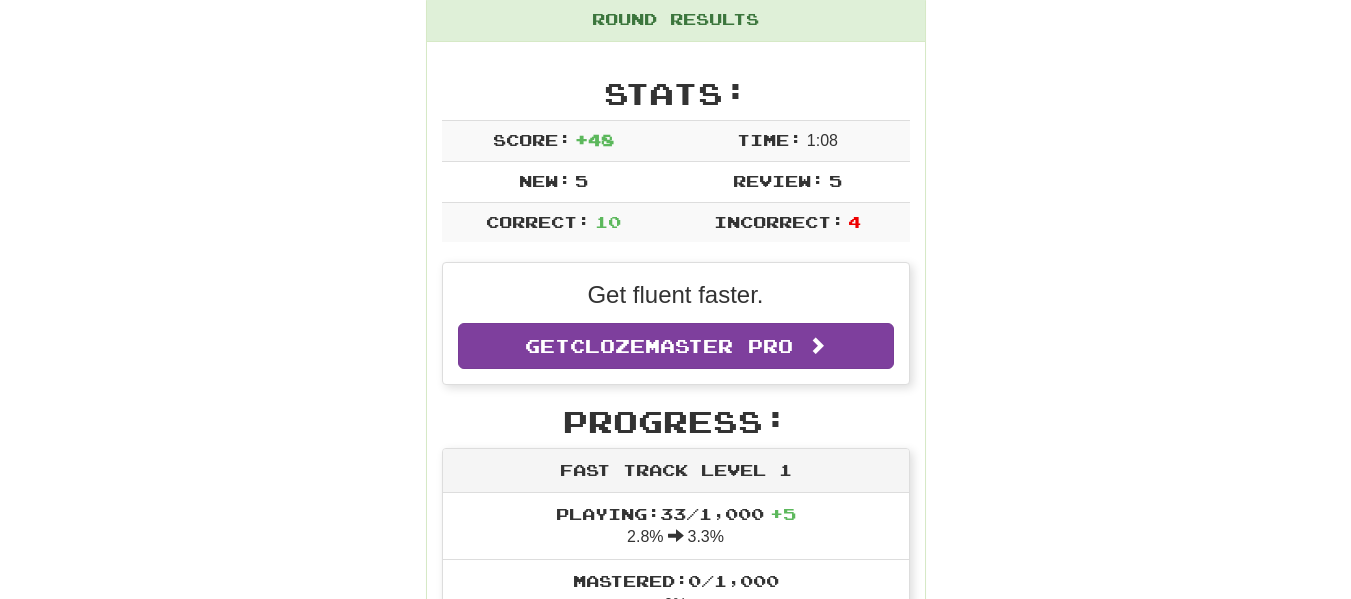 scroll, scrollTop: 0, scrollLeft: 0, axis: both 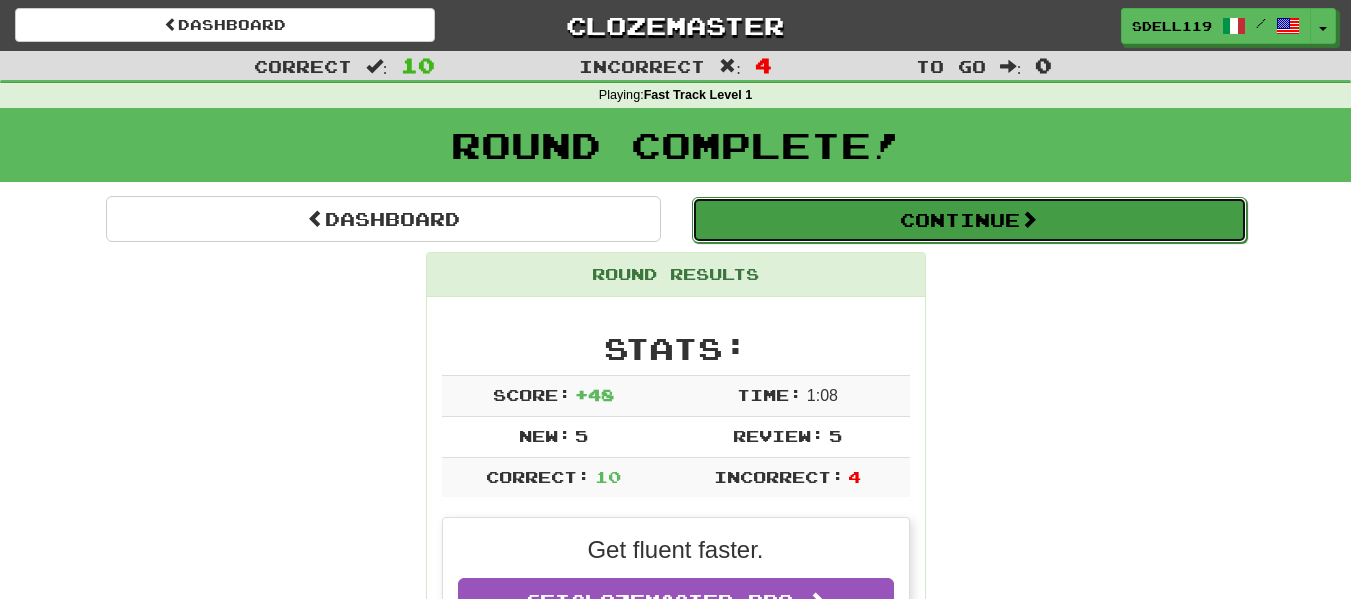 click on "Continue" at bounding box center [969, 220] 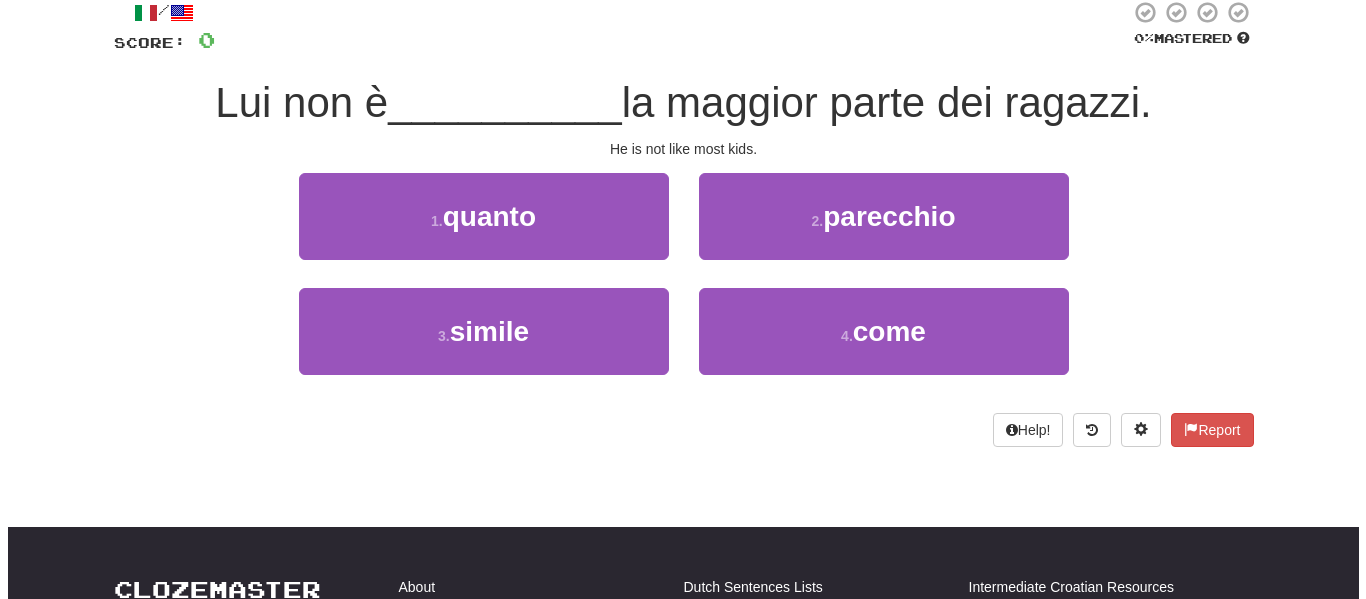 scroll, scrollTop: 167, scrollLeft: 0, axis: vertical 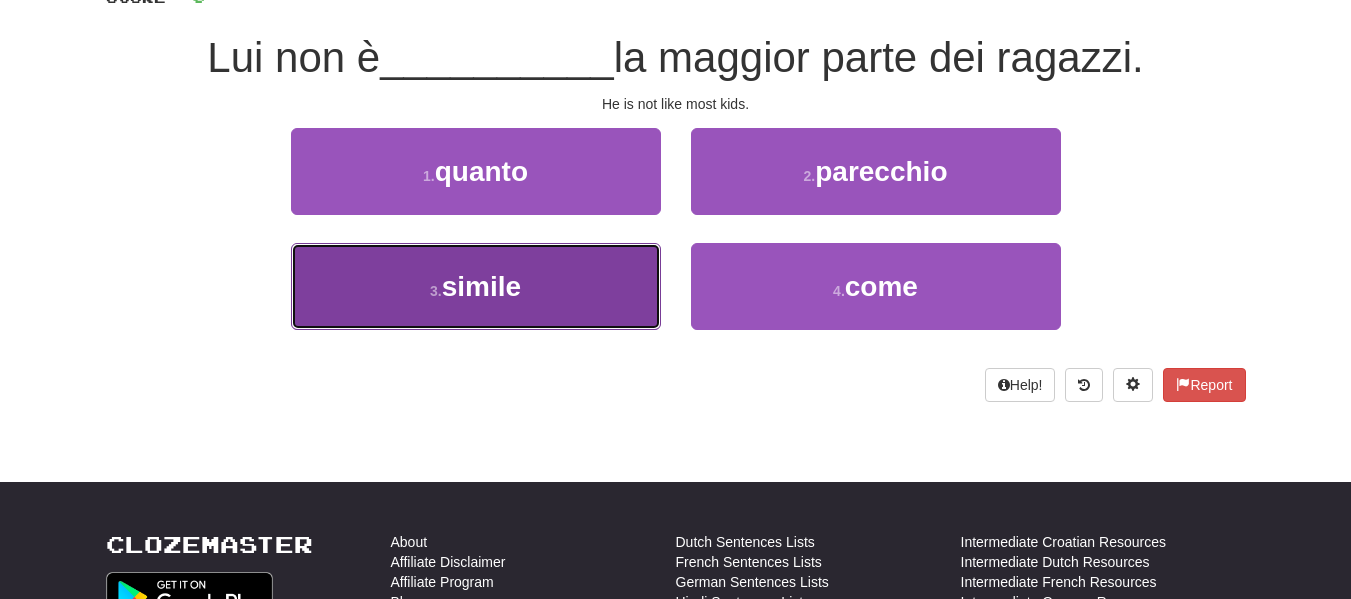 click on "3 .  simile" at bounding box center (476, 286) 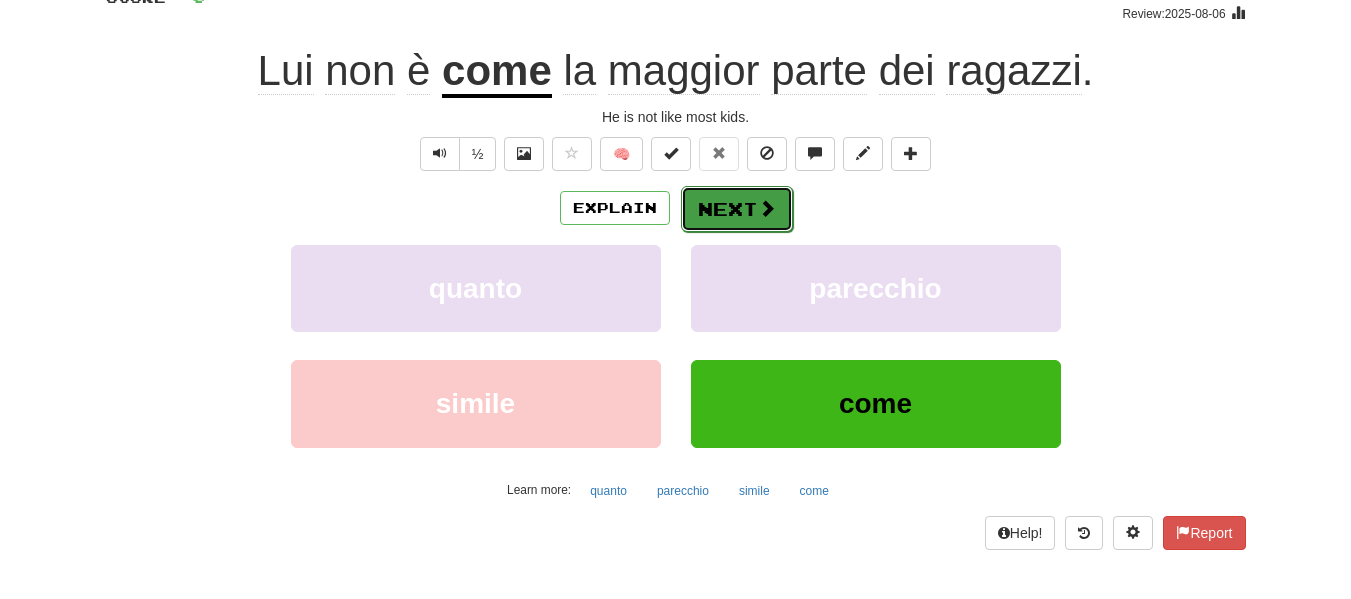 click on "Next" at bounding box center [737, 209] 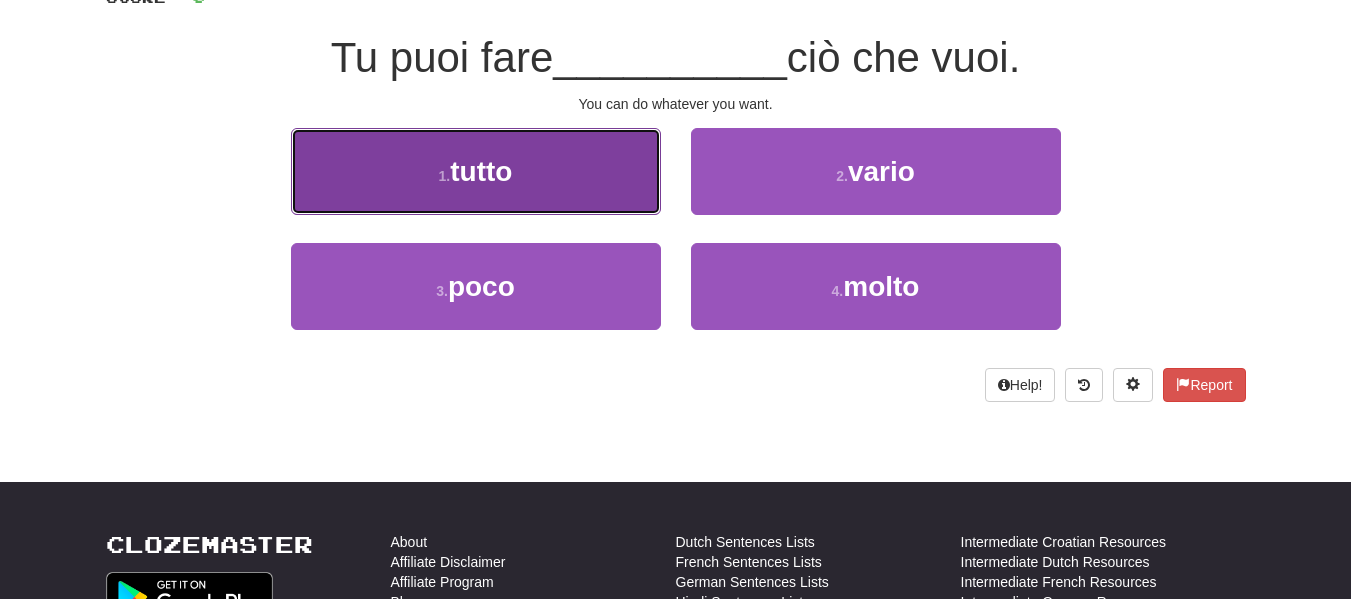 click on "1 .  tutto" at bounding box center [476, 171] 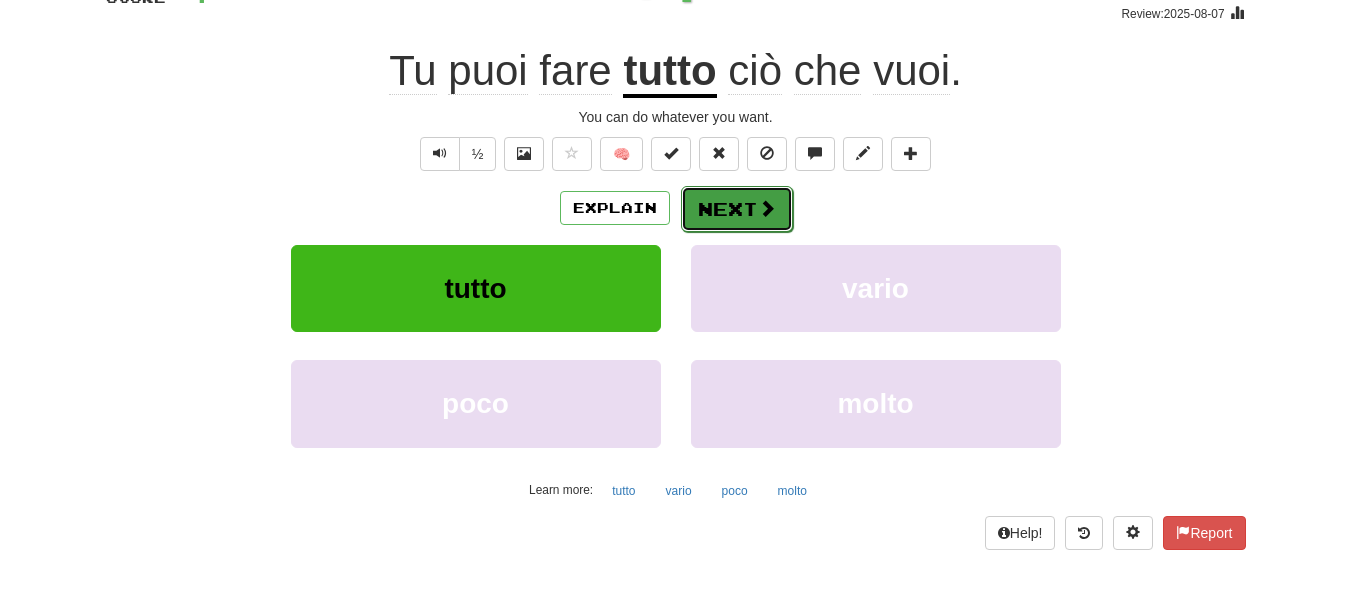 click on "Next" at bounding box center (737, 209) 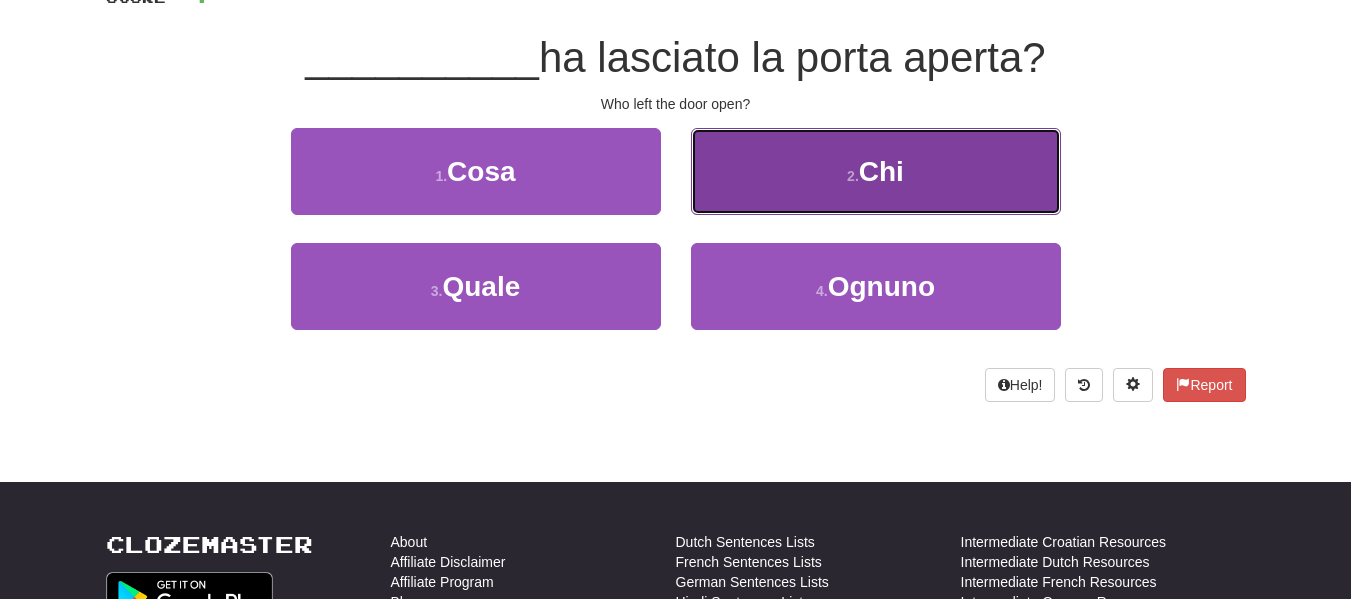 click on "2 .  Chi" at bounding box center [876, 171] 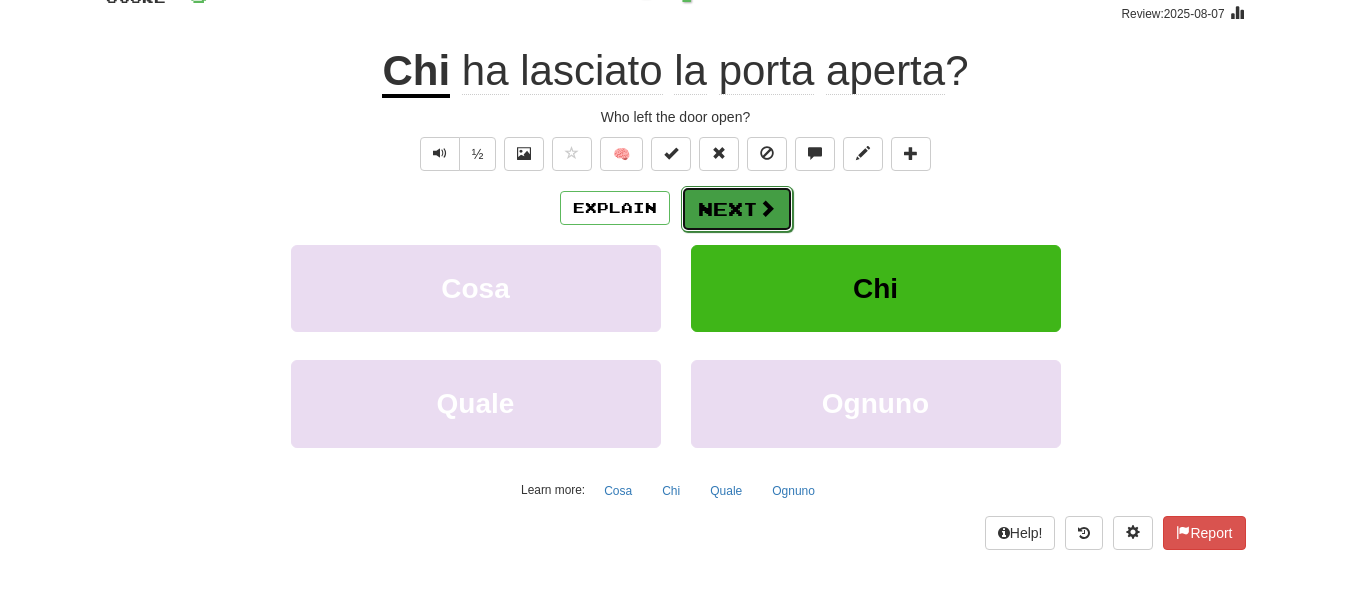 click on "Next" at bounding box center (737, 209) 